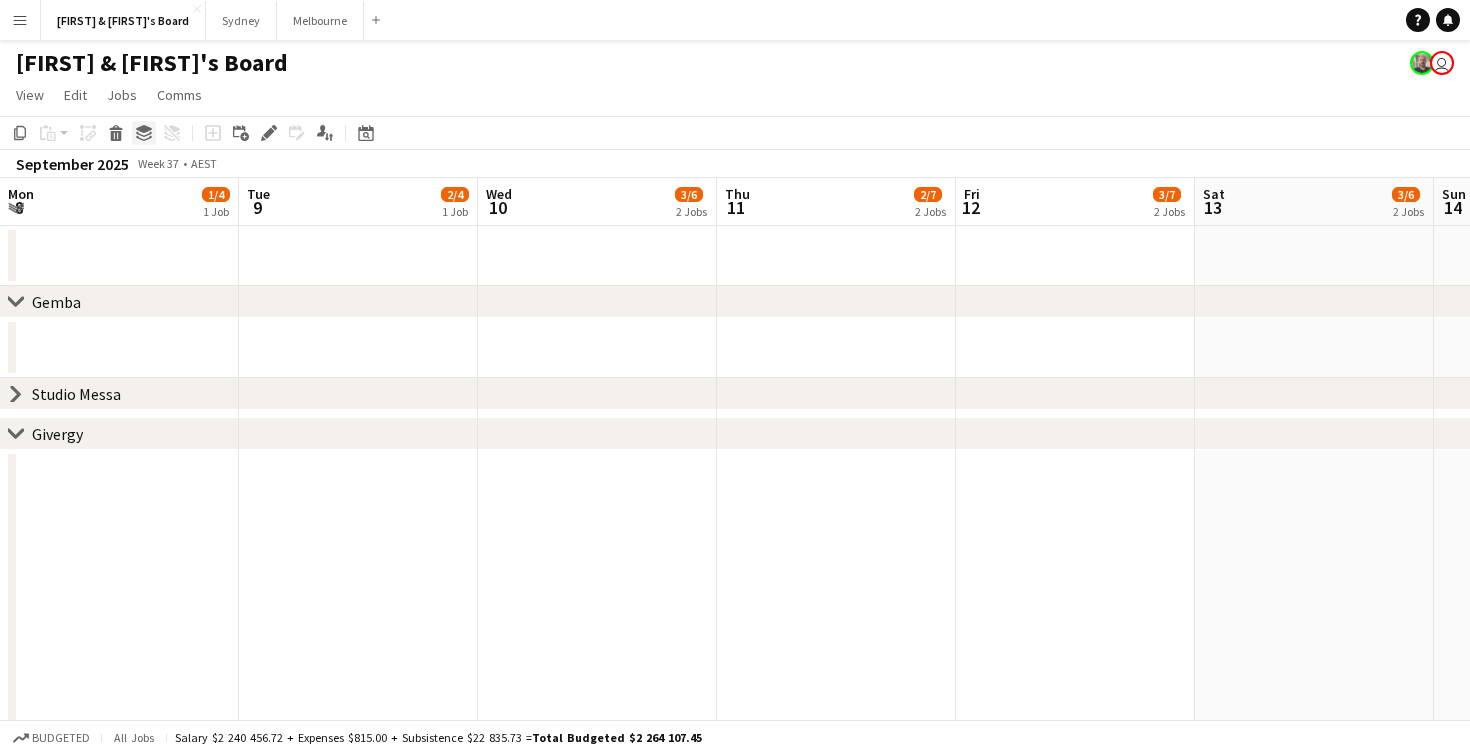 scroll, scrollTop: 12, scrollLeft: 0, axis: vertical 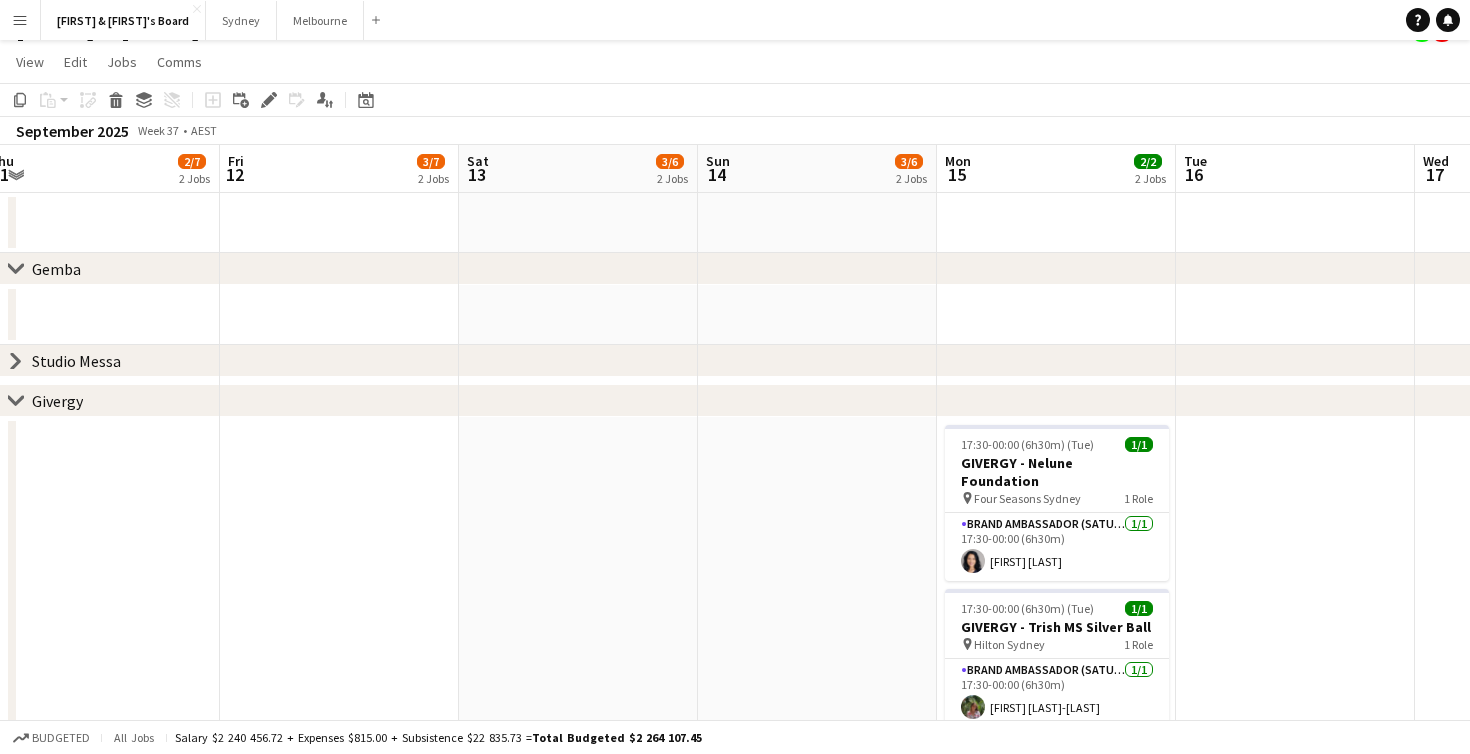 click on "Studio Messa" 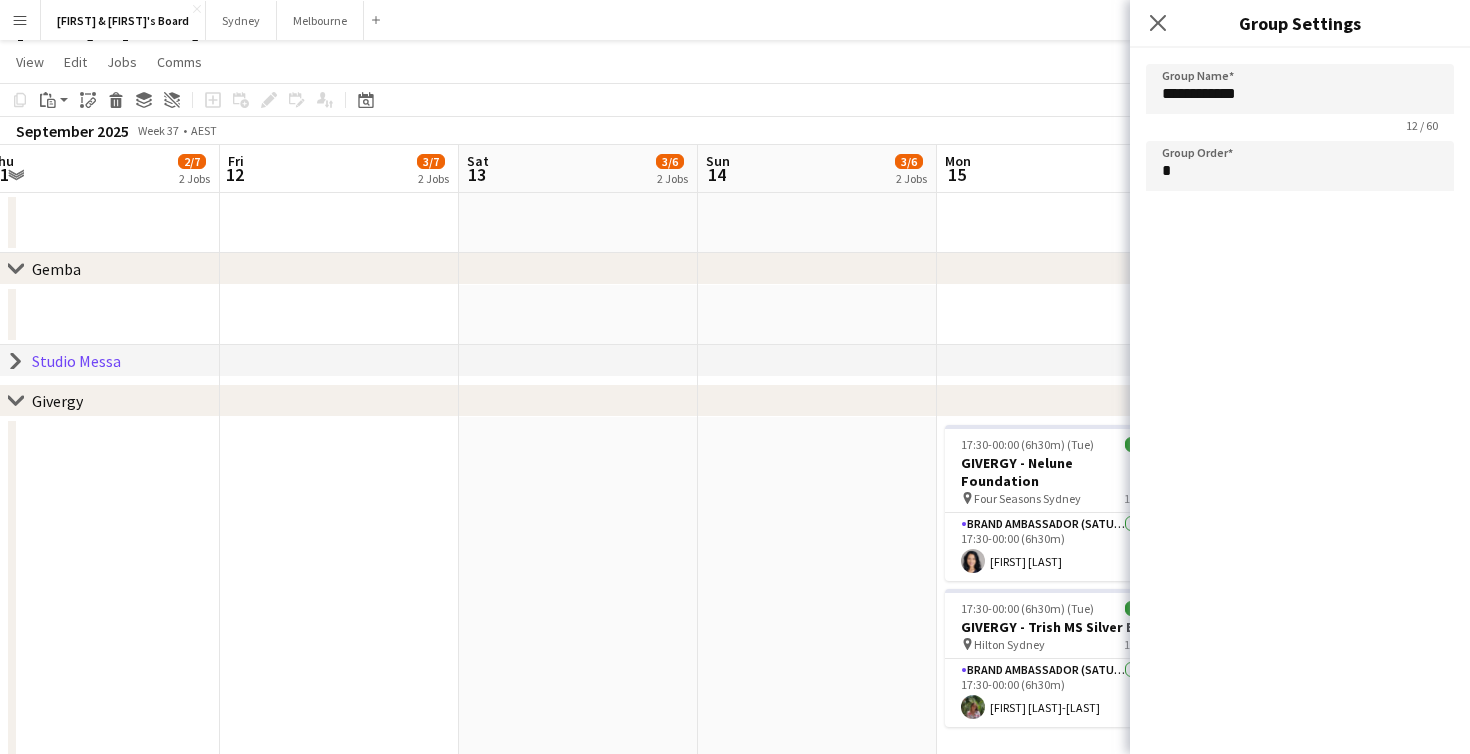 click on "chevron-right" 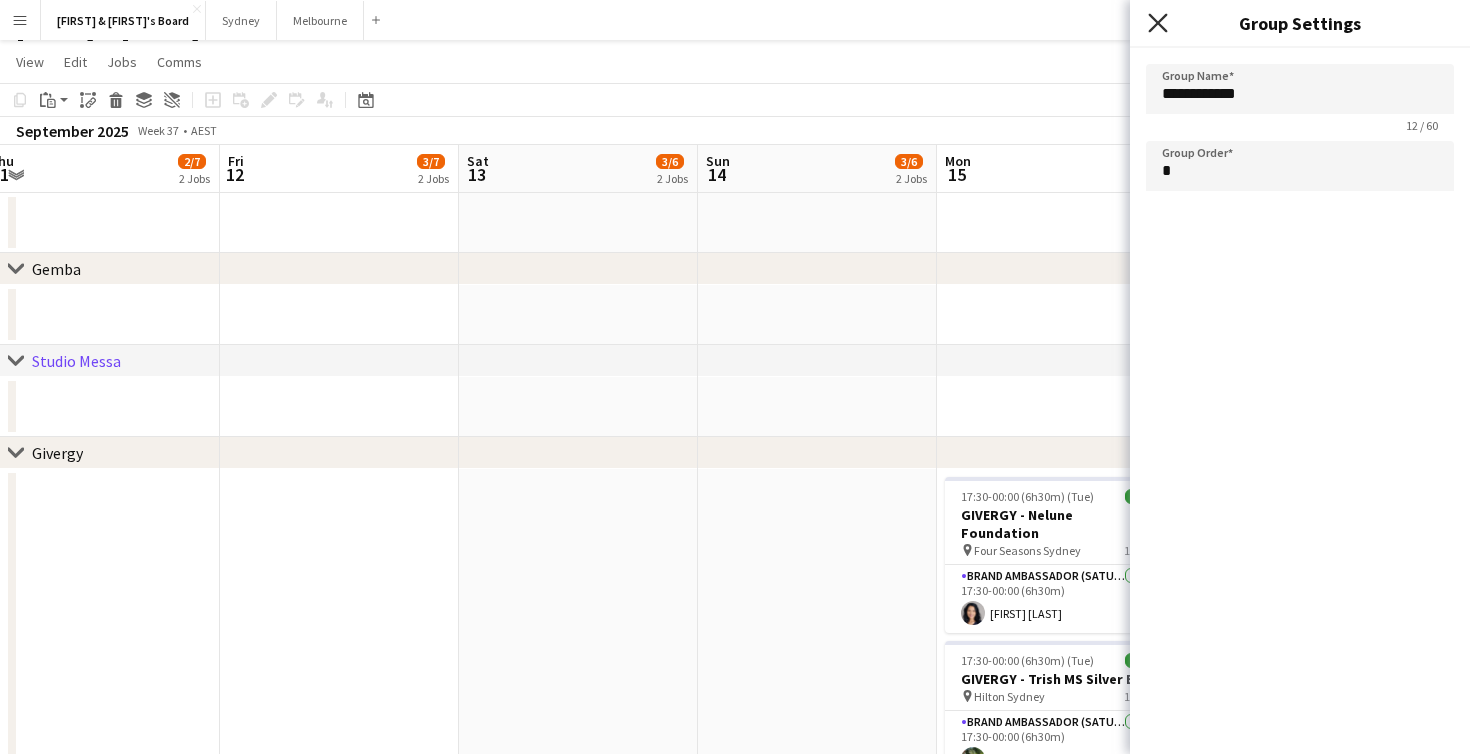 click on "Close pop-in" 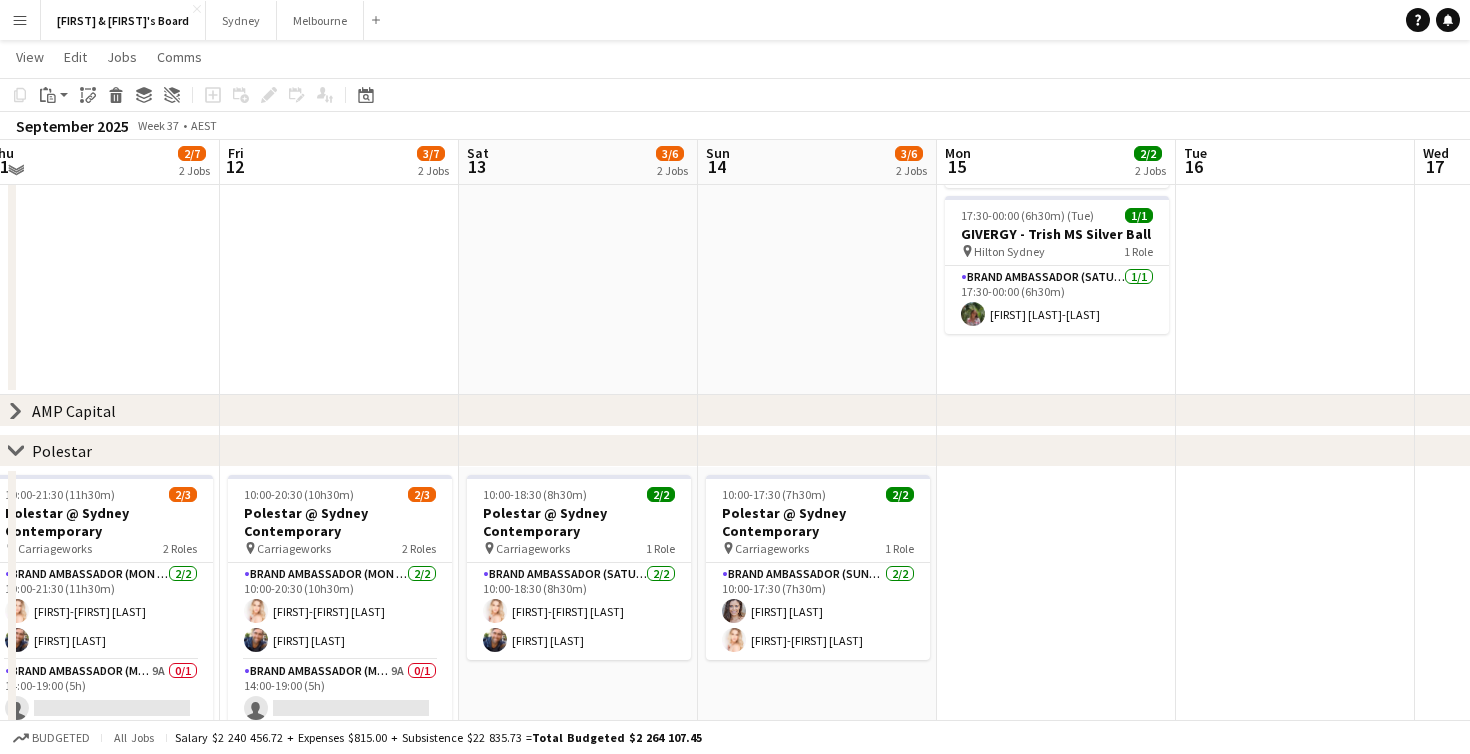 scroll, scrollTop: 480, scrollLeft: 0, axis: vertical 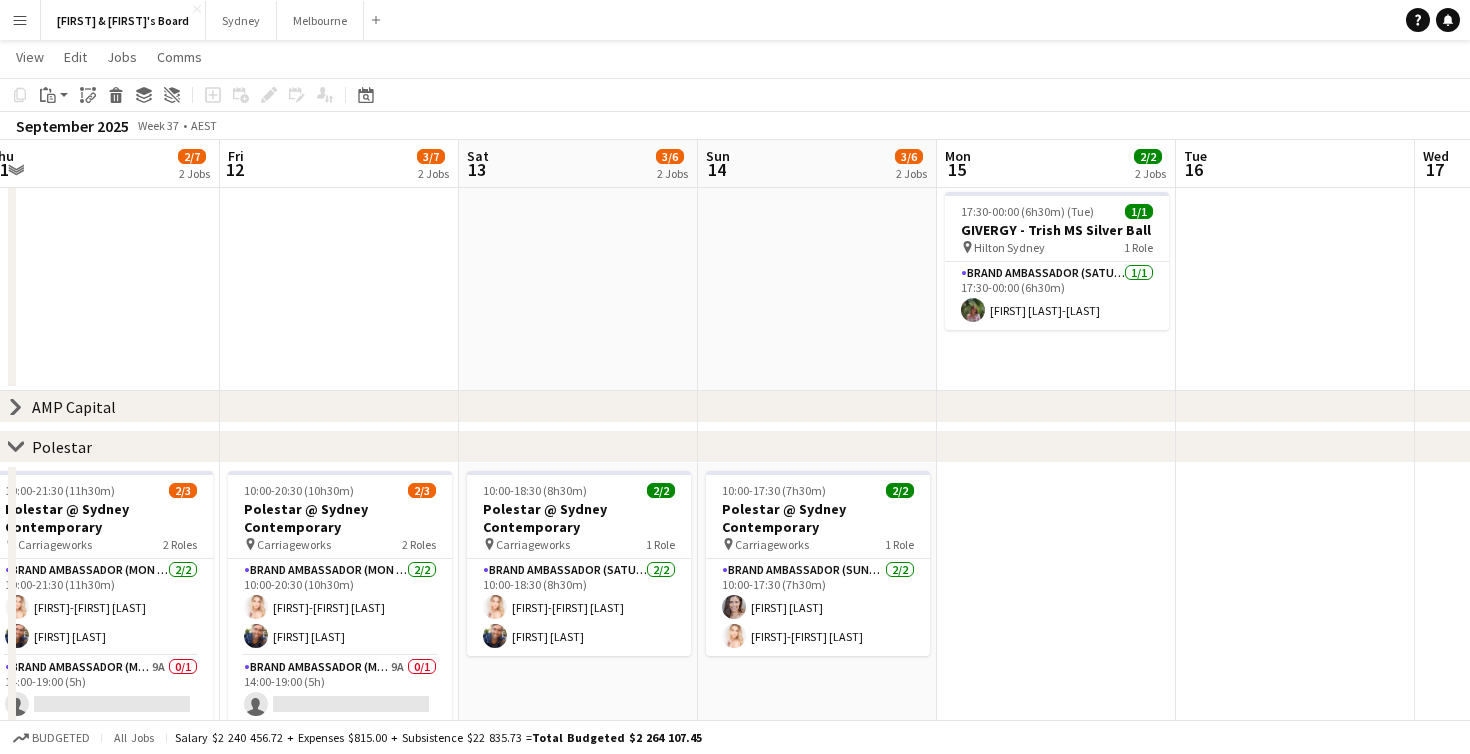 click on "chevron-right" 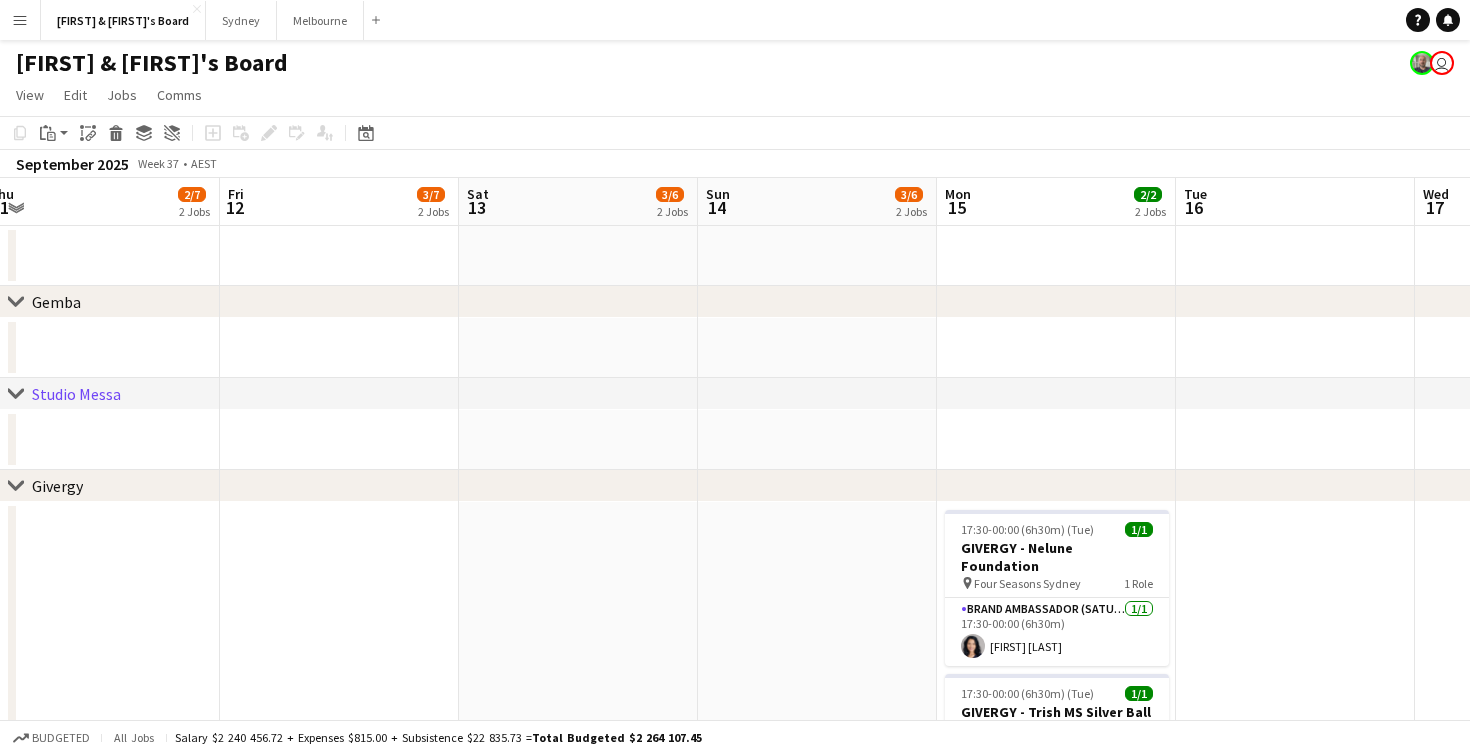 scroll, scrollTop: 0, scrollLeft: 0, axis: both 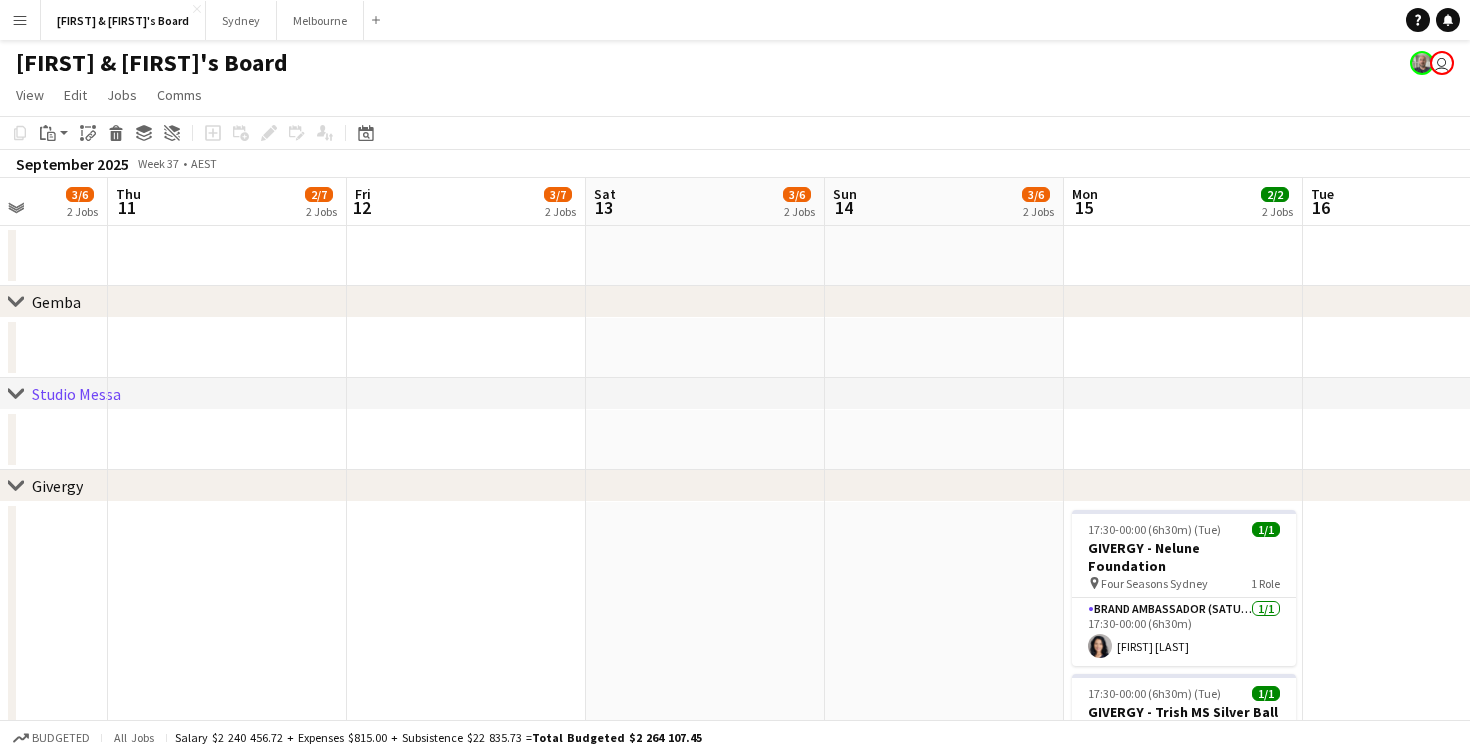 click on "Expand/collapse" 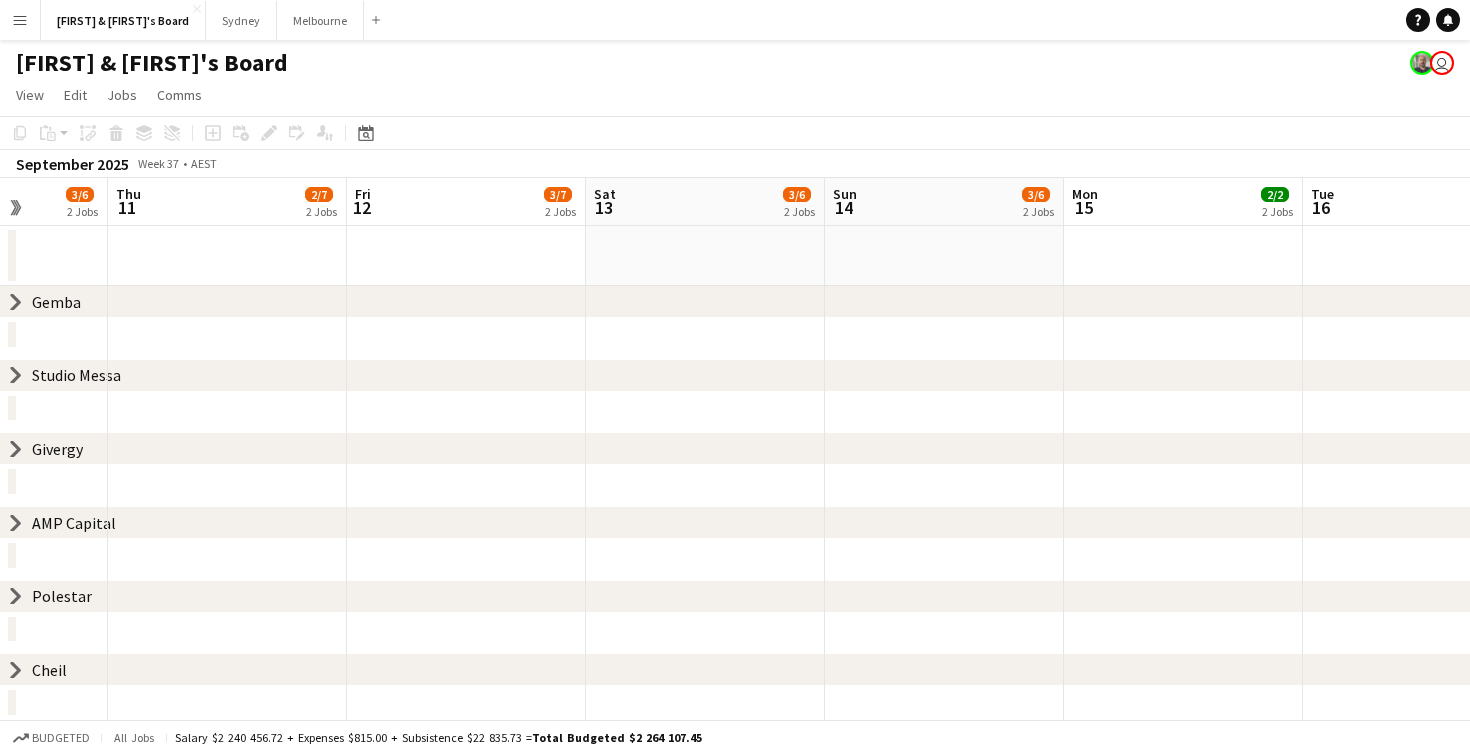 click on "Expand/collapse" 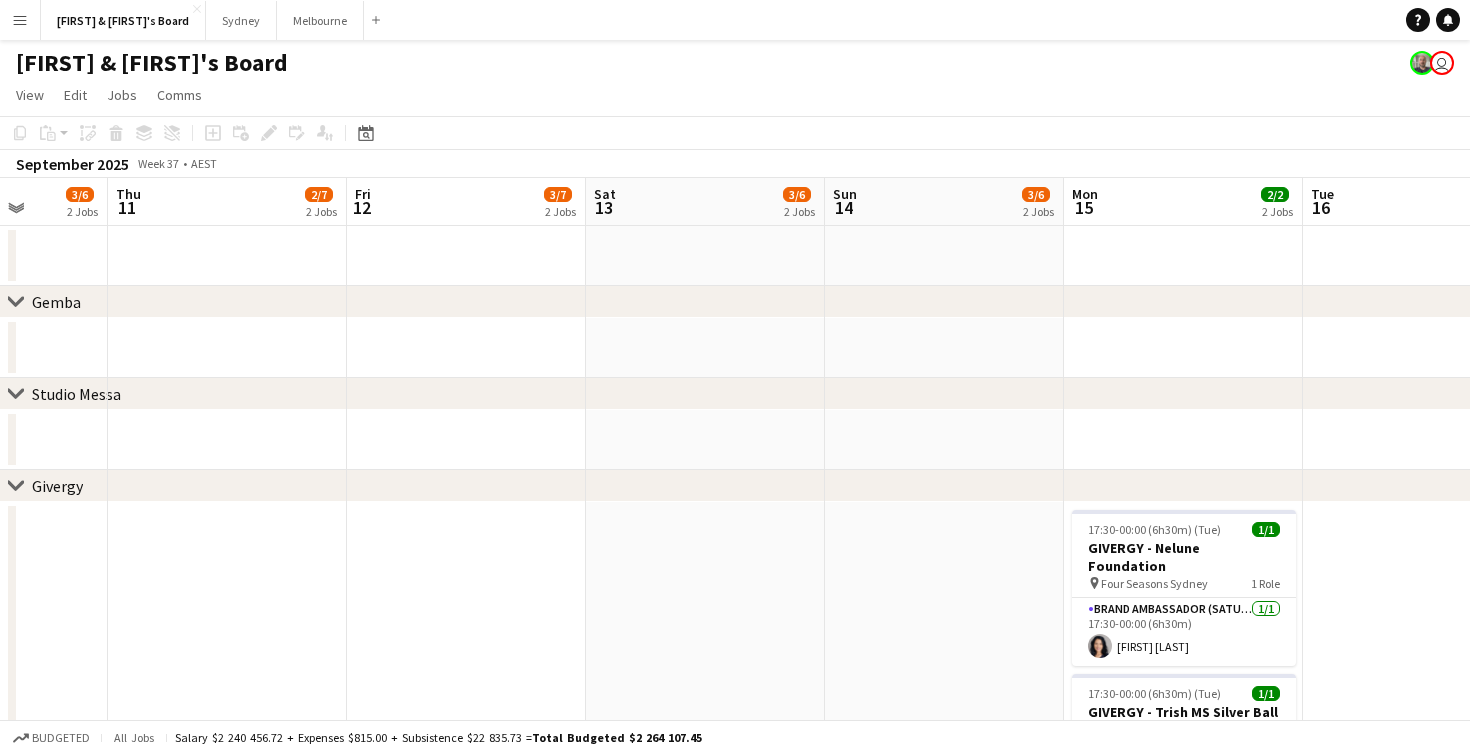 scroll, scrollTop: 0, scrollLeft: 0, axis: both 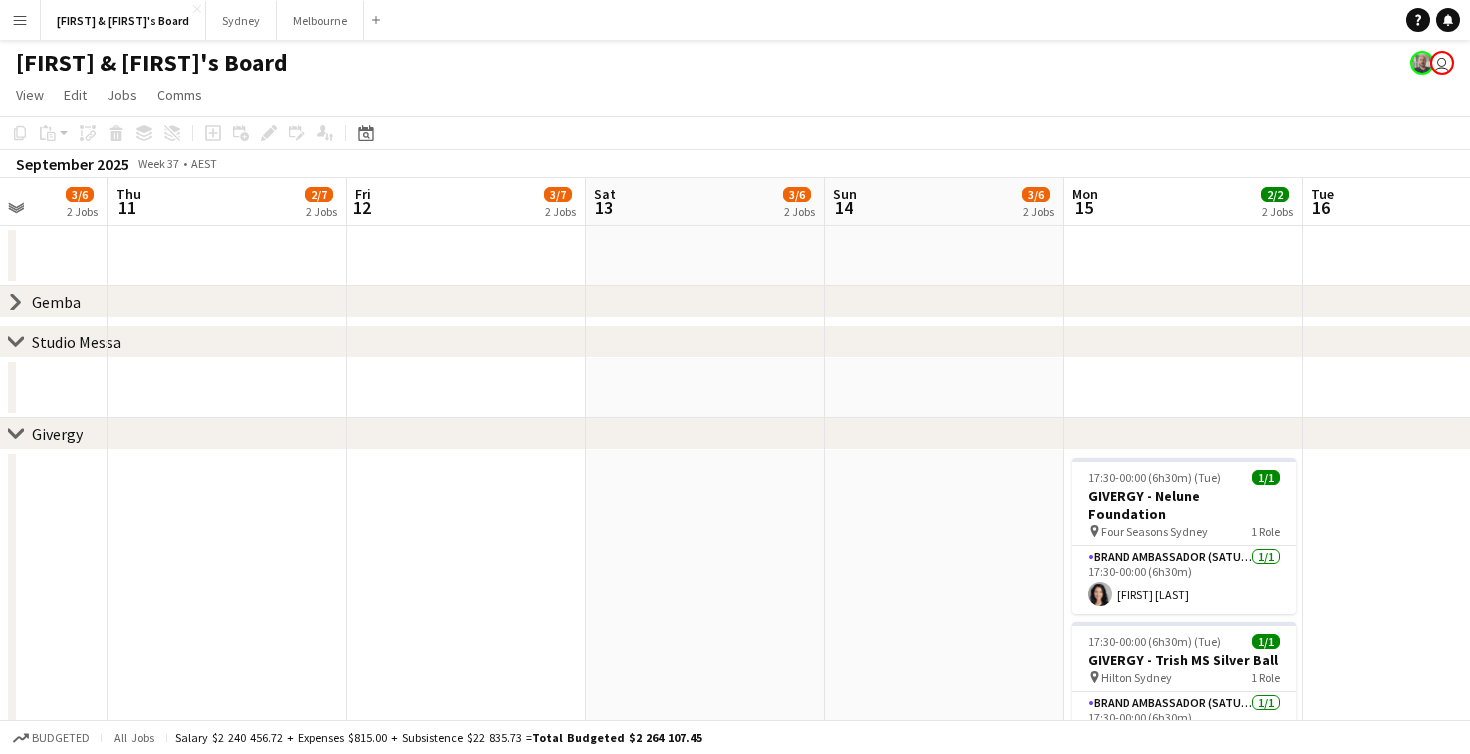 click on "chevron-right" 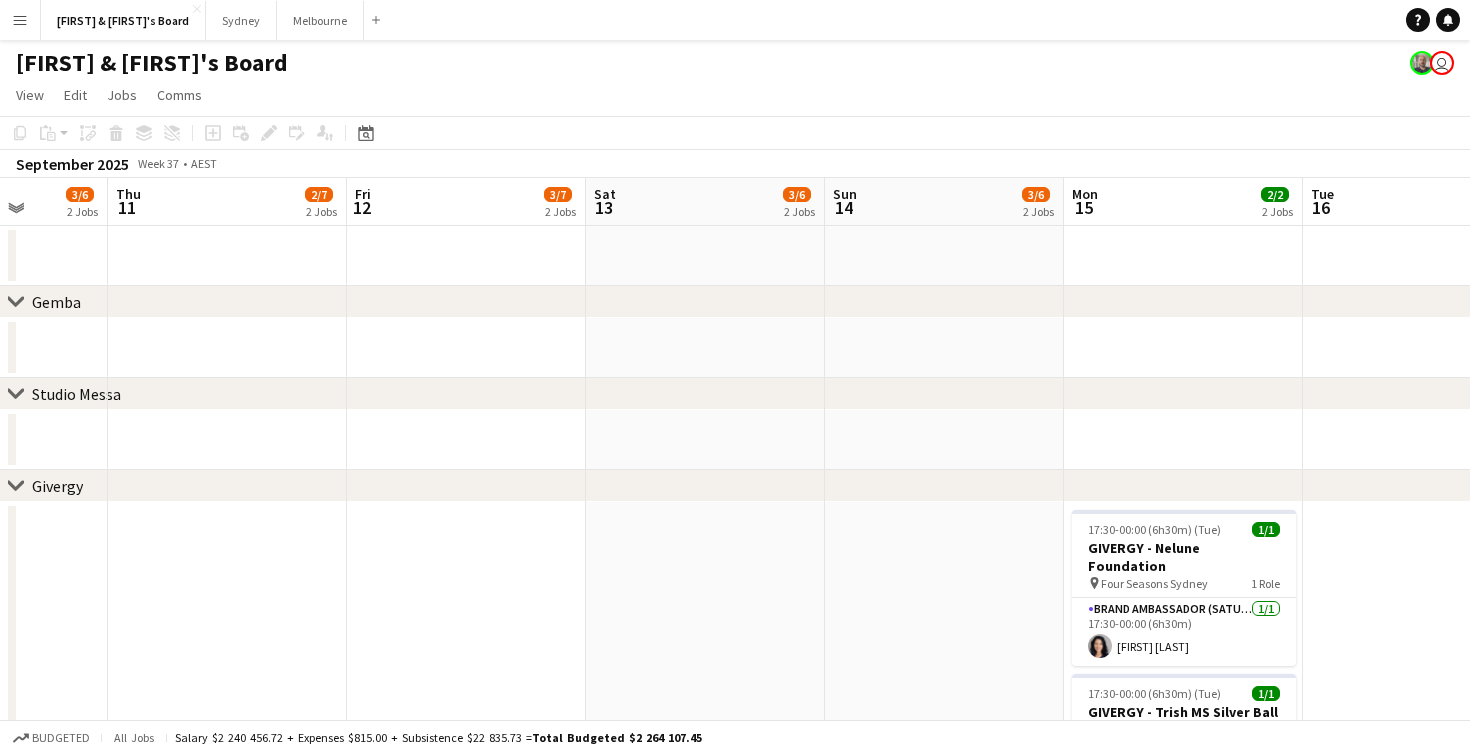 click on "chevron-right
Studio Messa" 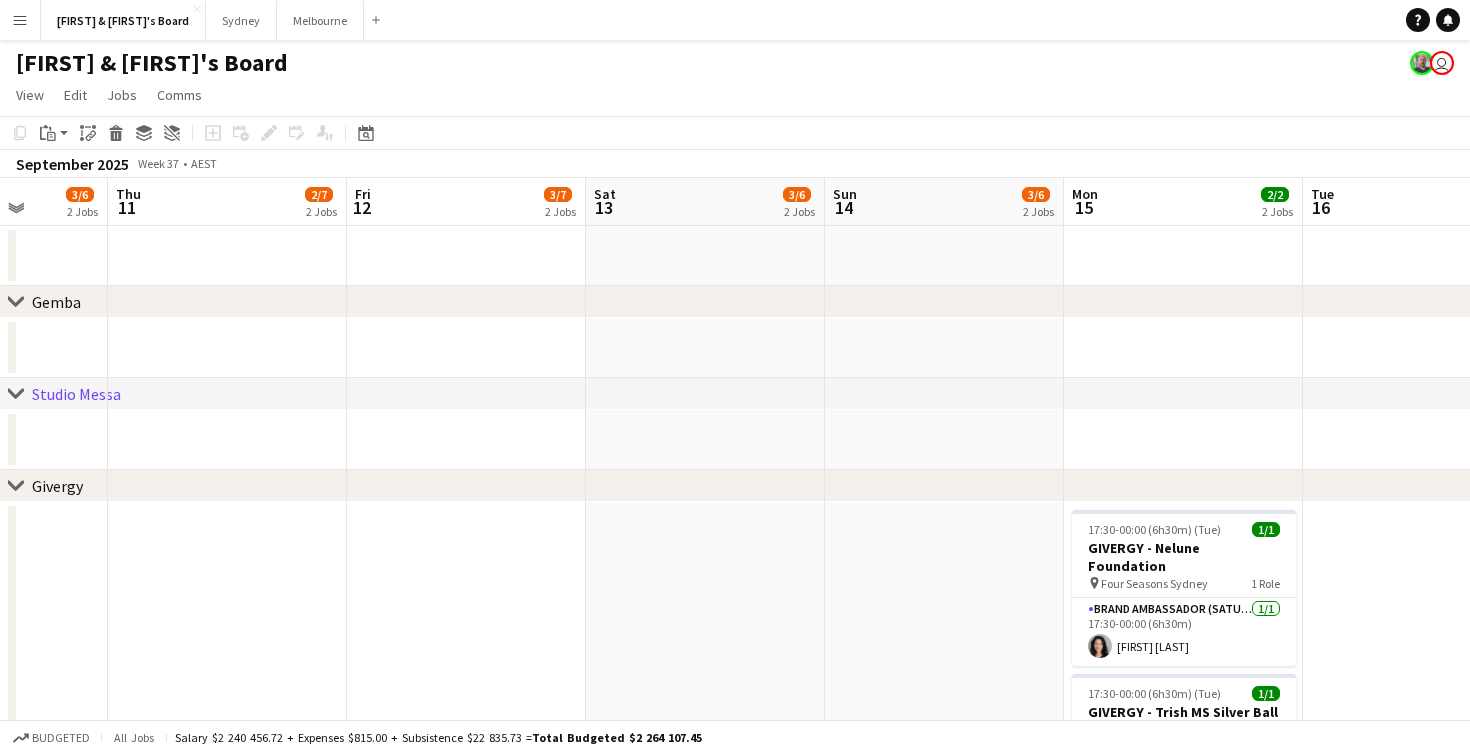click on "chevron-right" 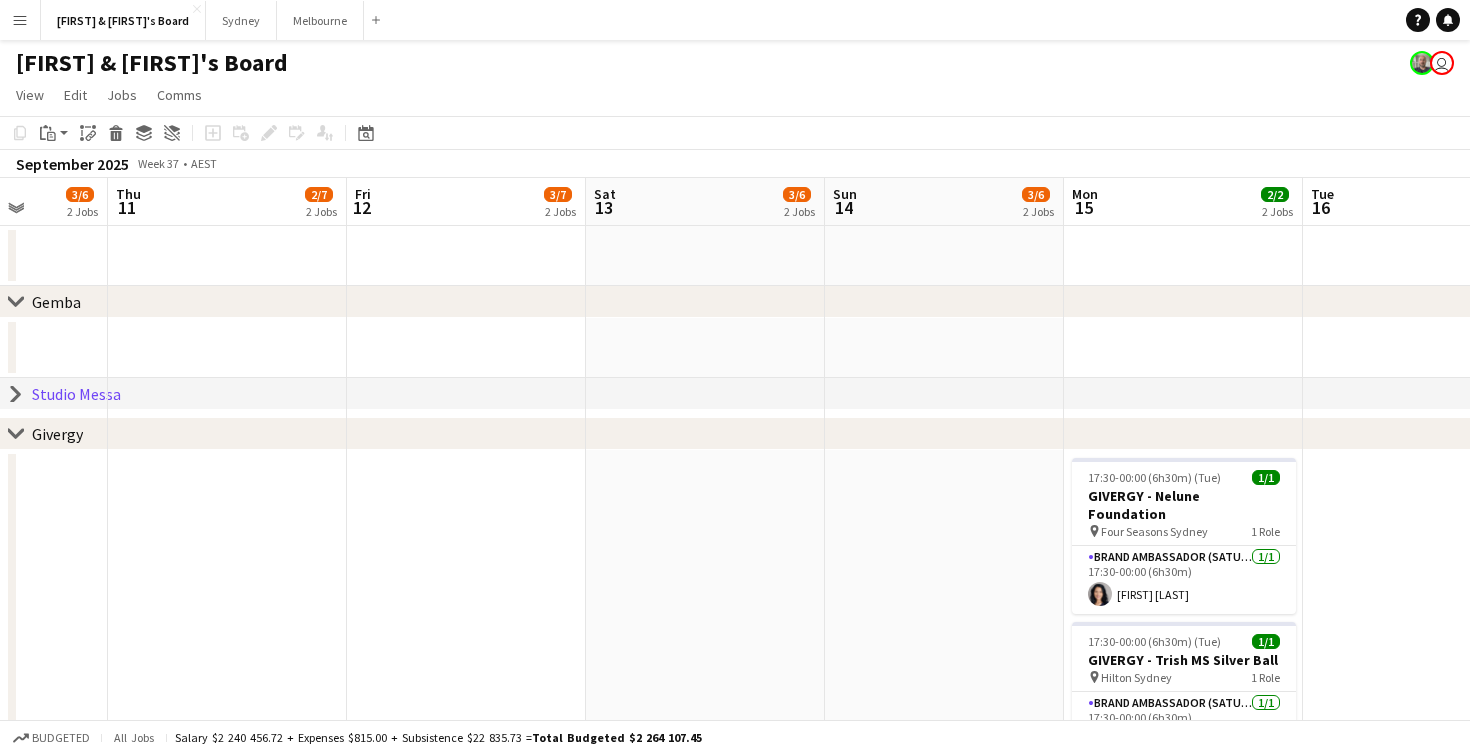 click on "chevron-right" 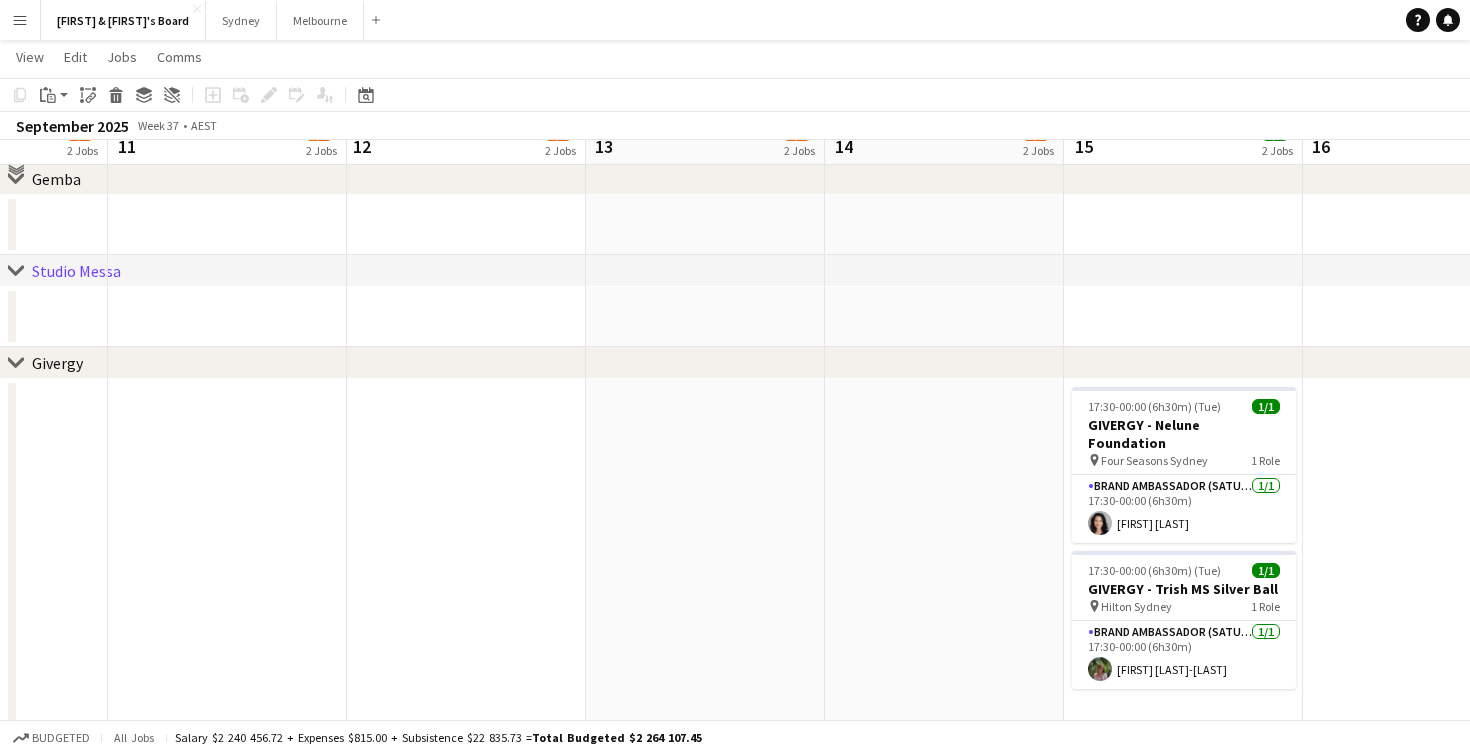 scroll, scrollTop: 130, scrollLeft: 0, axis: vertical 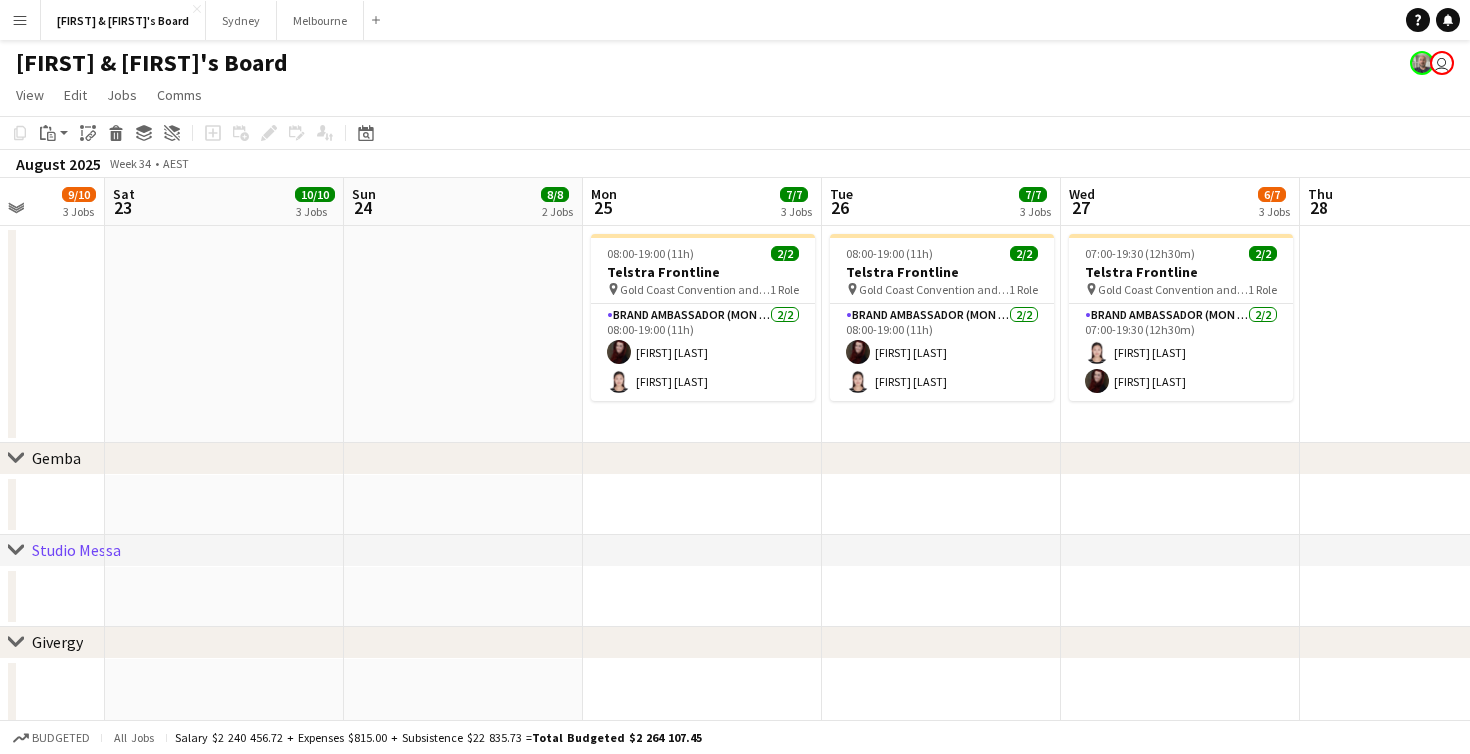 click on "Menu" at bounding box center [20, 20] 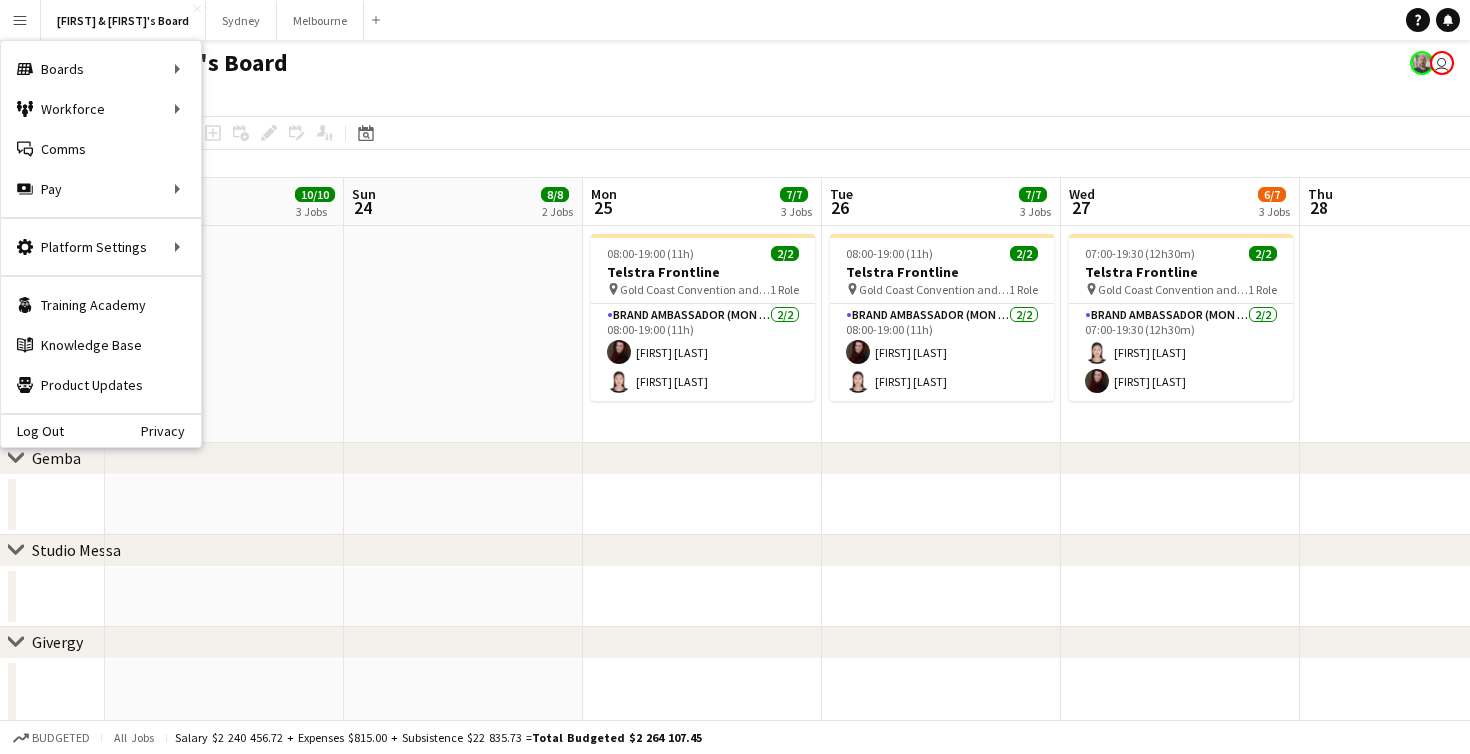 click on "Menu" at bounding box center (20, 20) 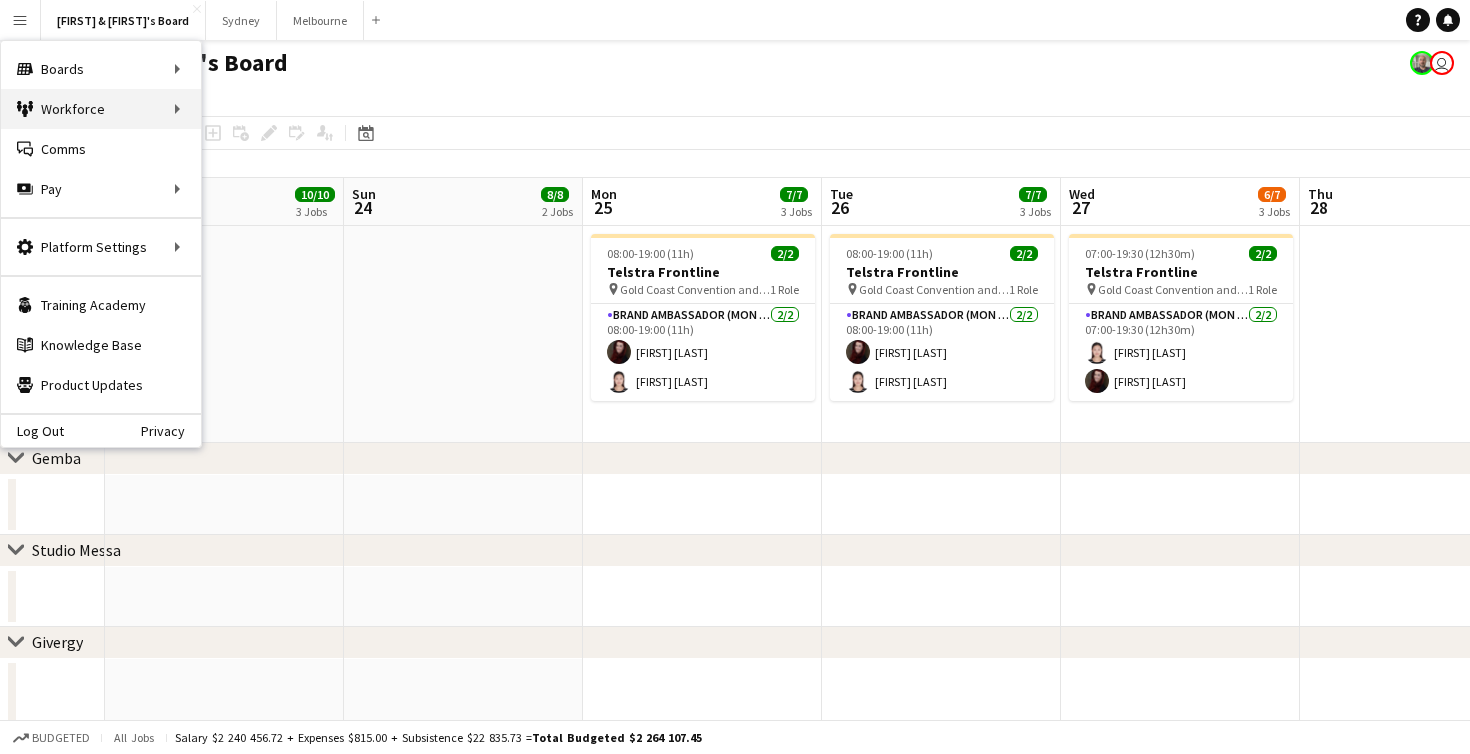click on "Workforce
Workforce" at bounding box center [101, 109] 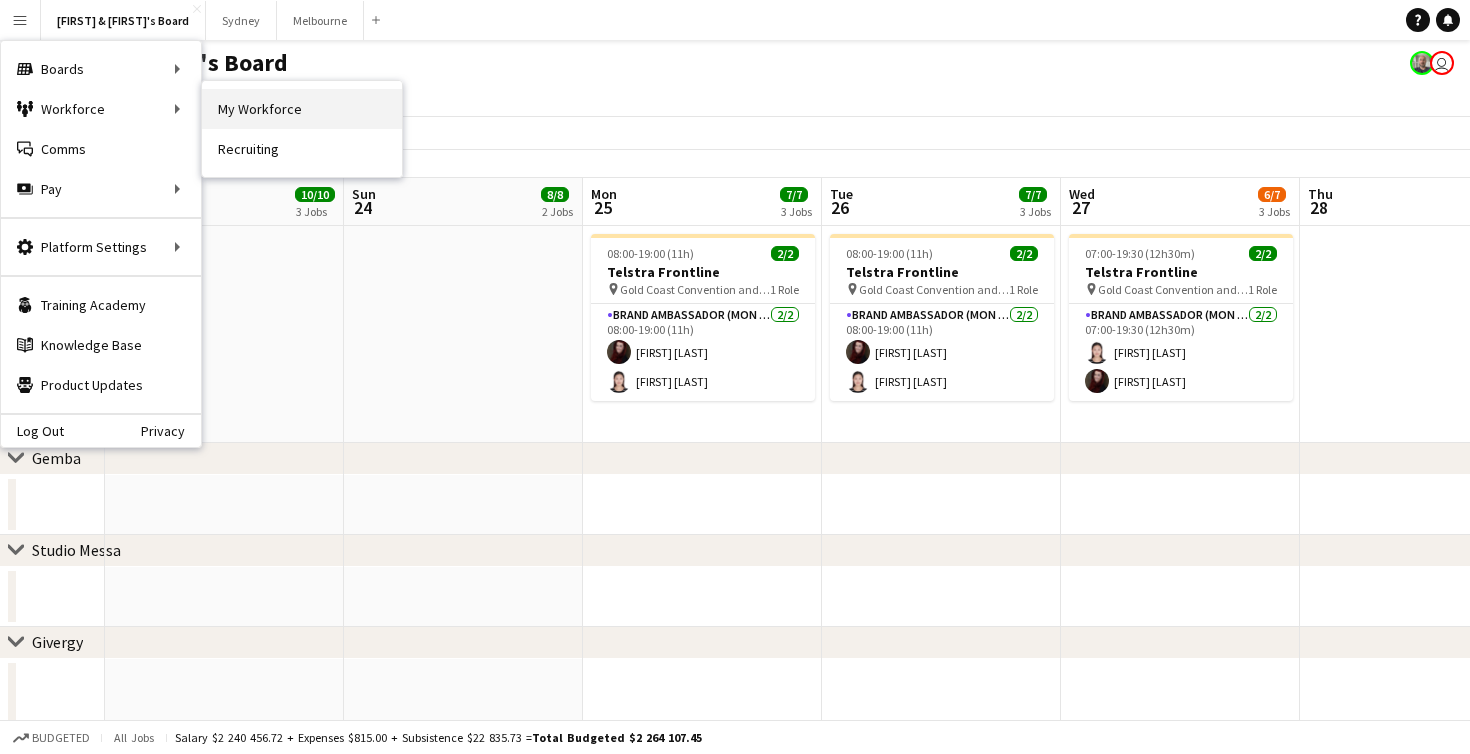 click on "My Workforce" at bounding box center (302, 109) 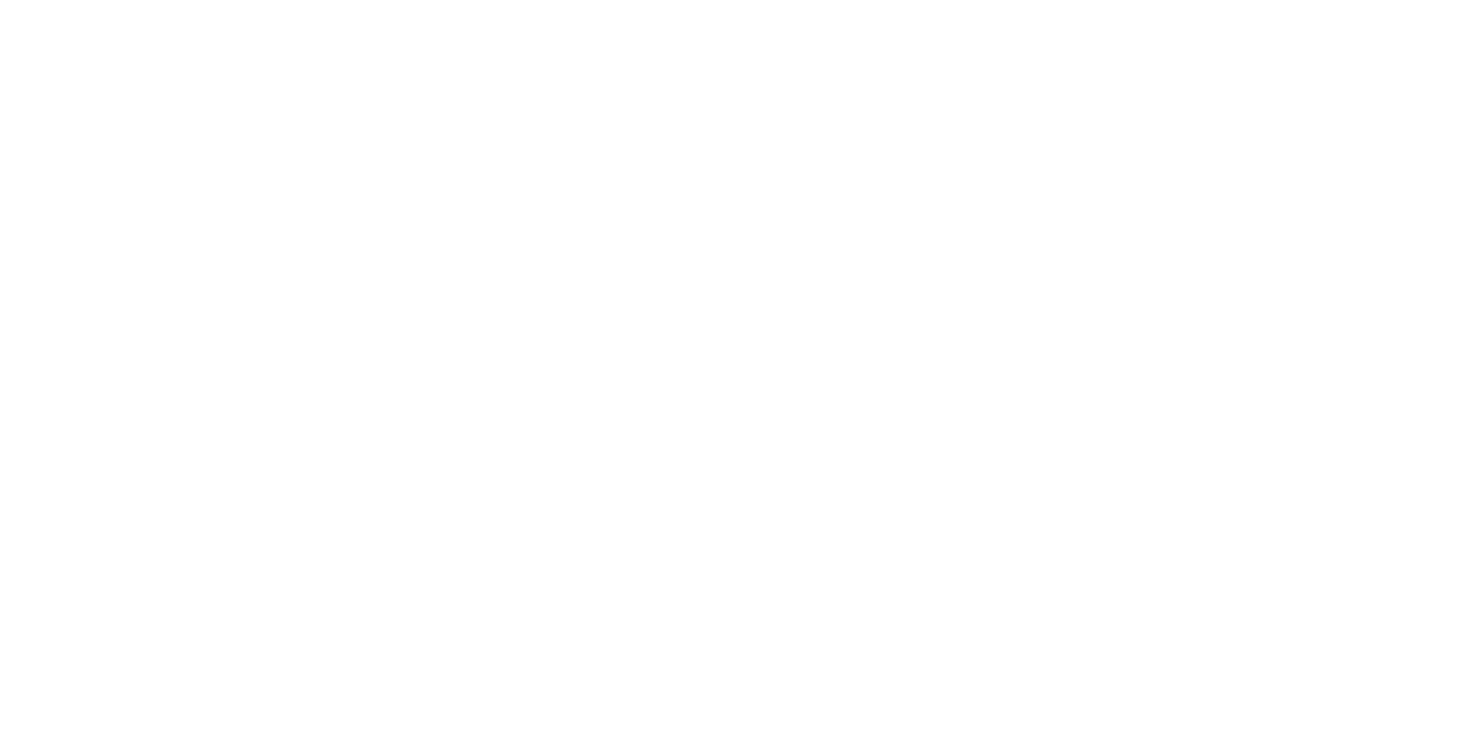 scroll, scrollTop: 0, scrollLeft: 0, axis: both 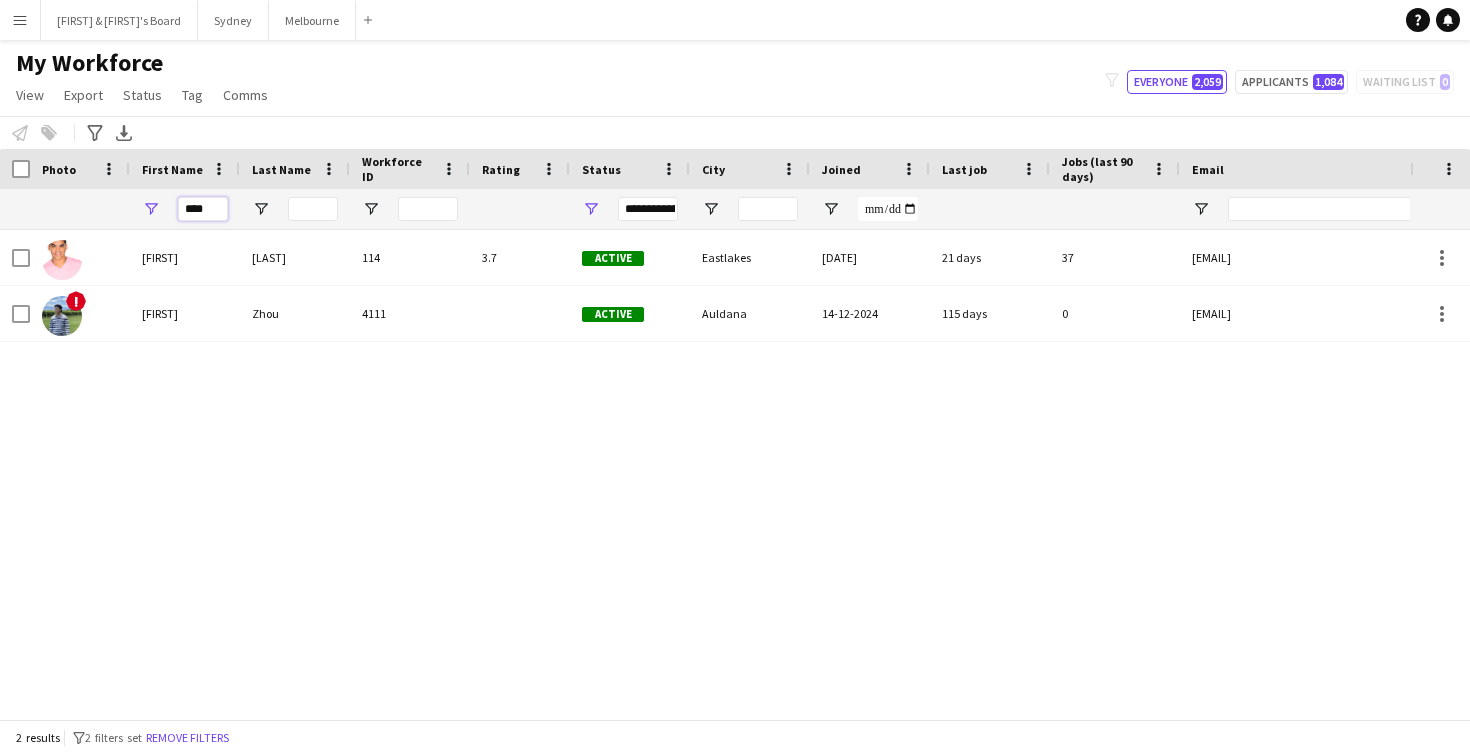 click on "****" at bounding box center [203, 209] 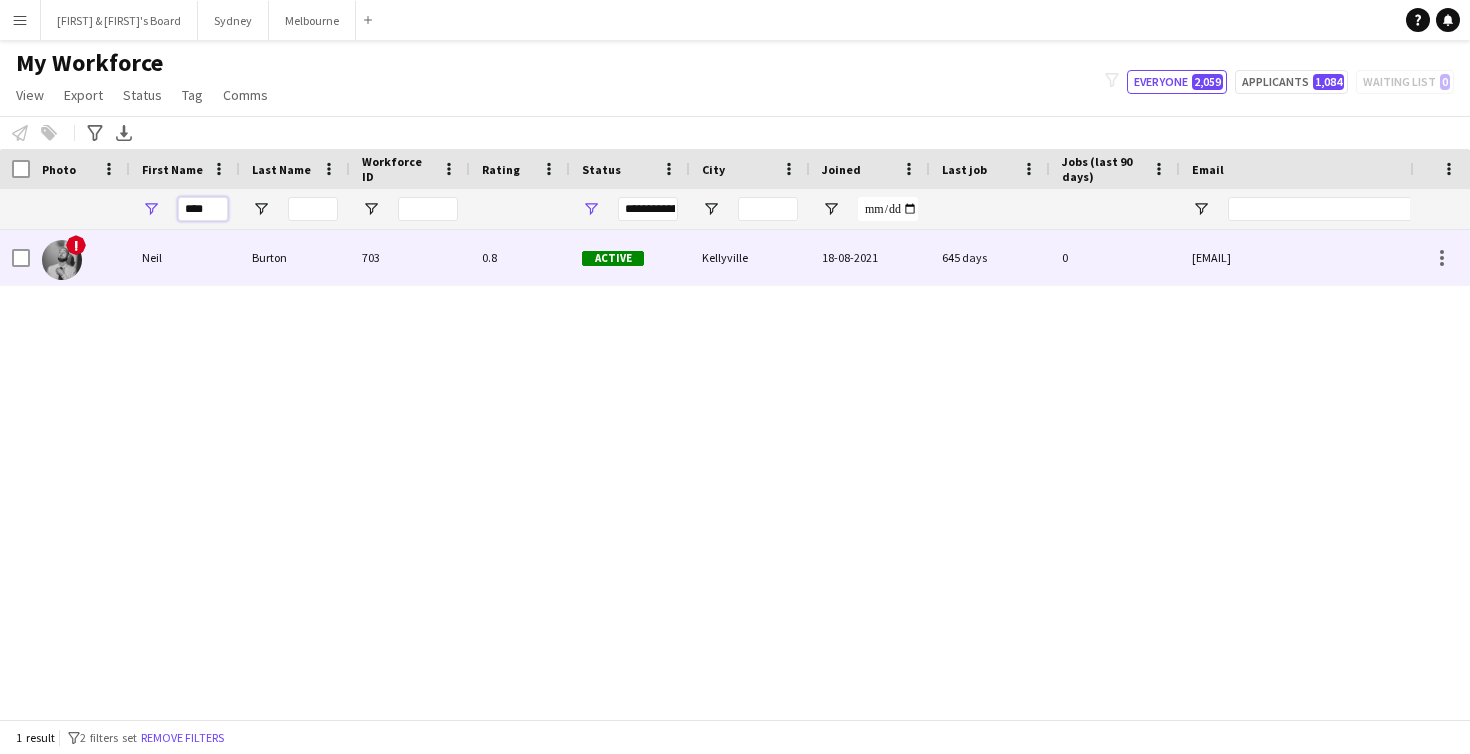 type on "****" 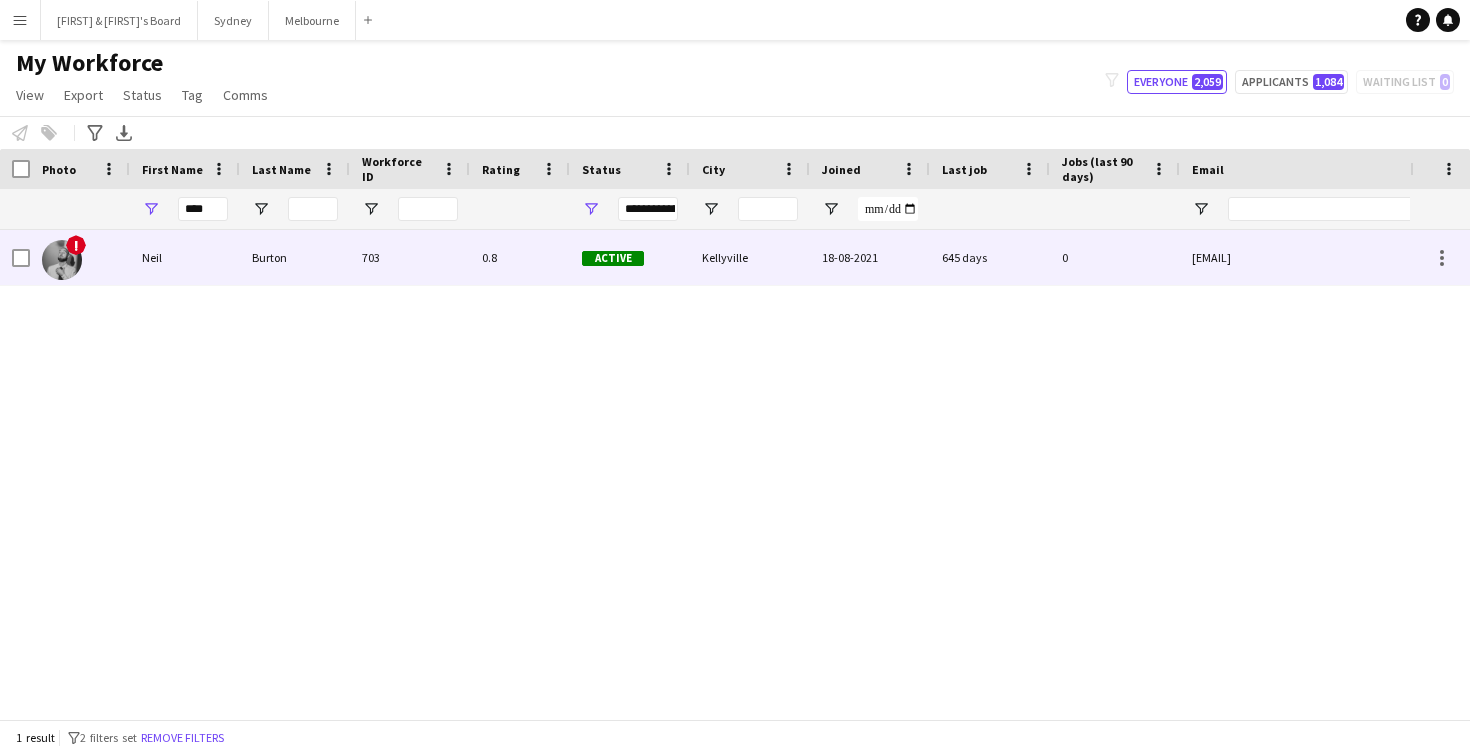 click on "703" at bounding box center (410, 257) 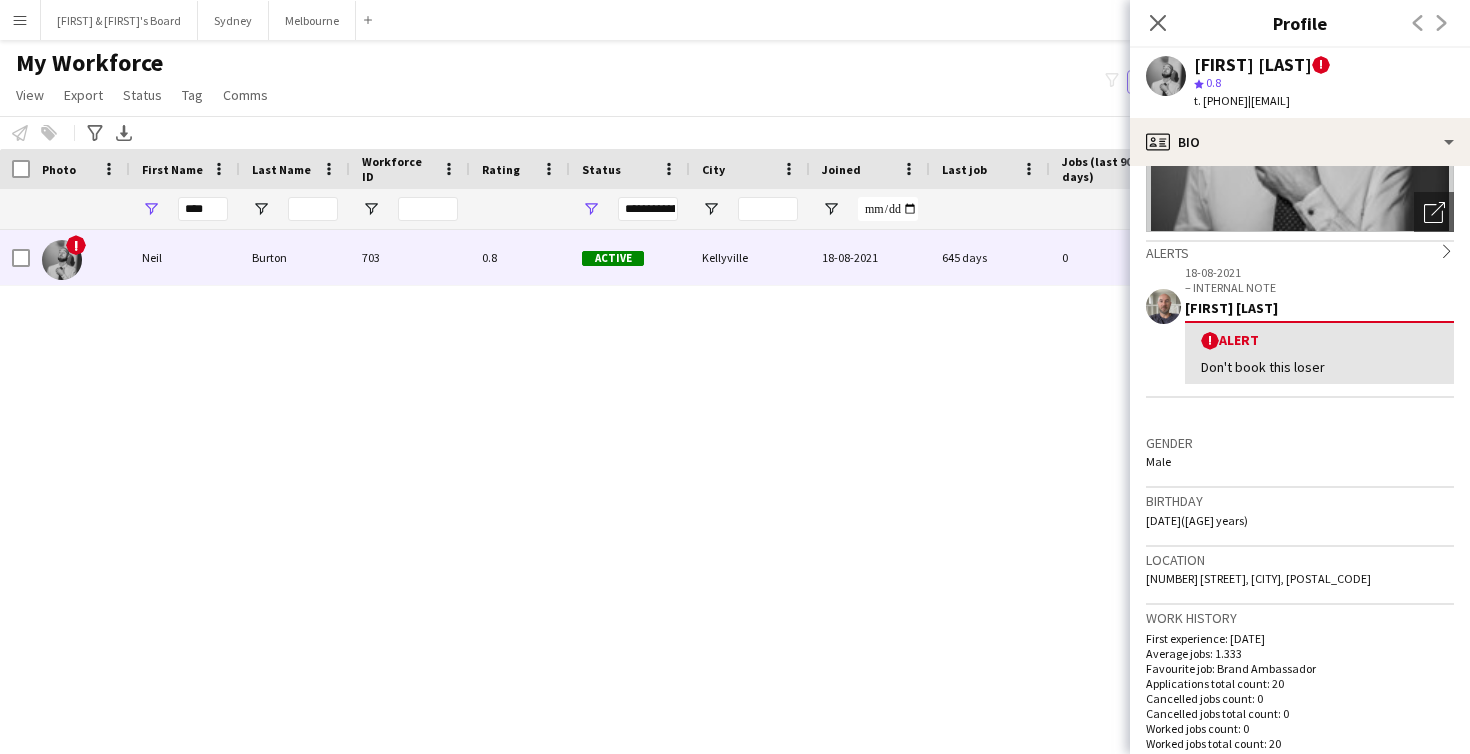 scroll, scrollTop: 254, scrollLeft: 0, axis: vertical 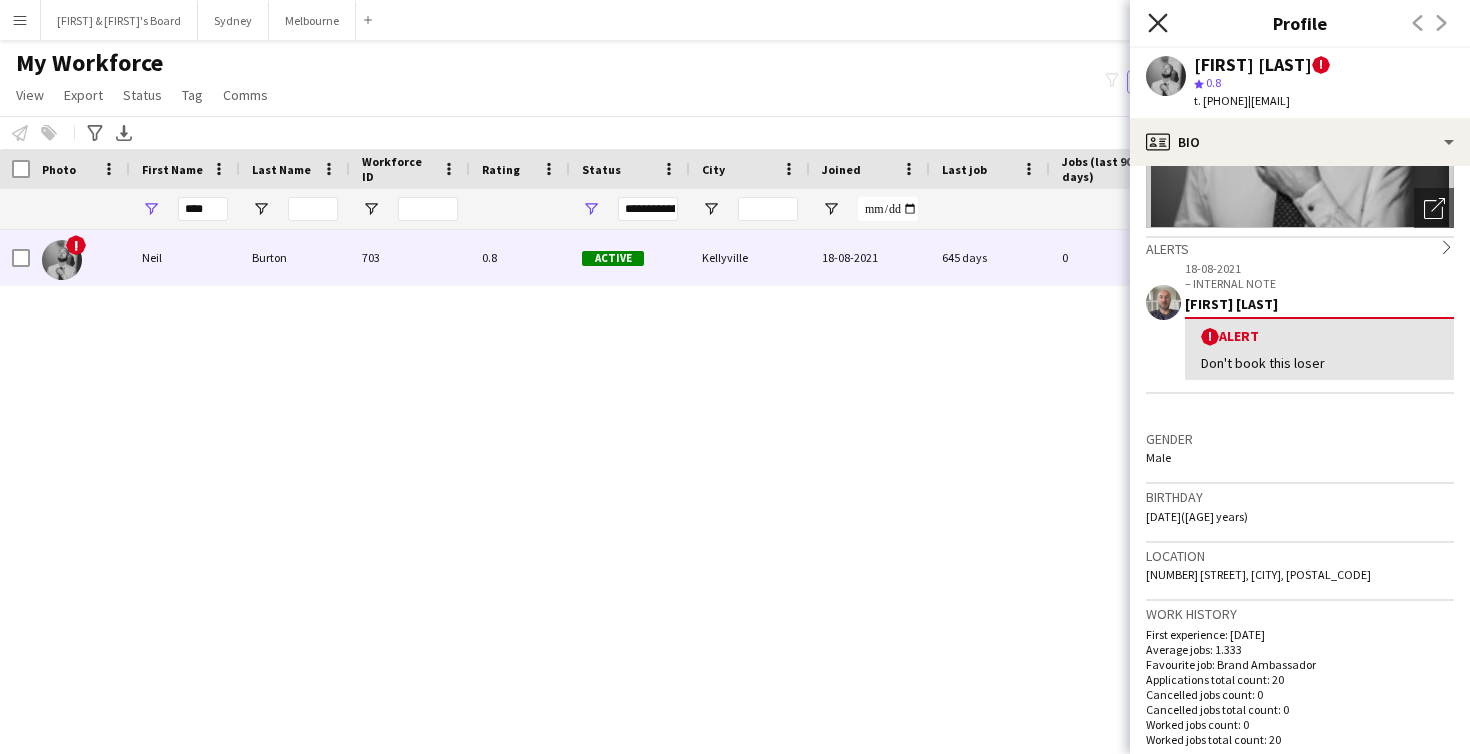 click on "Close pop-in" 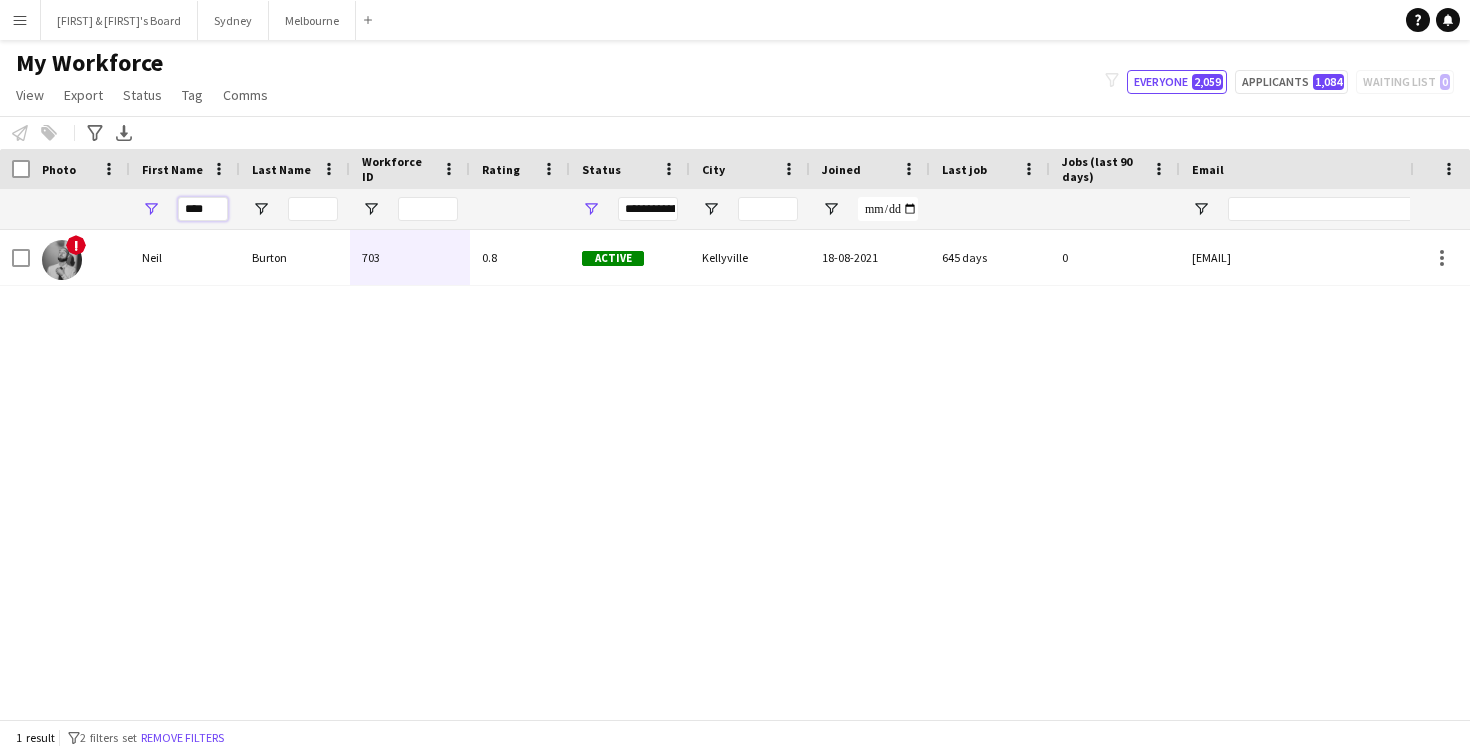 click on "****" at bounding box center (203, 209) 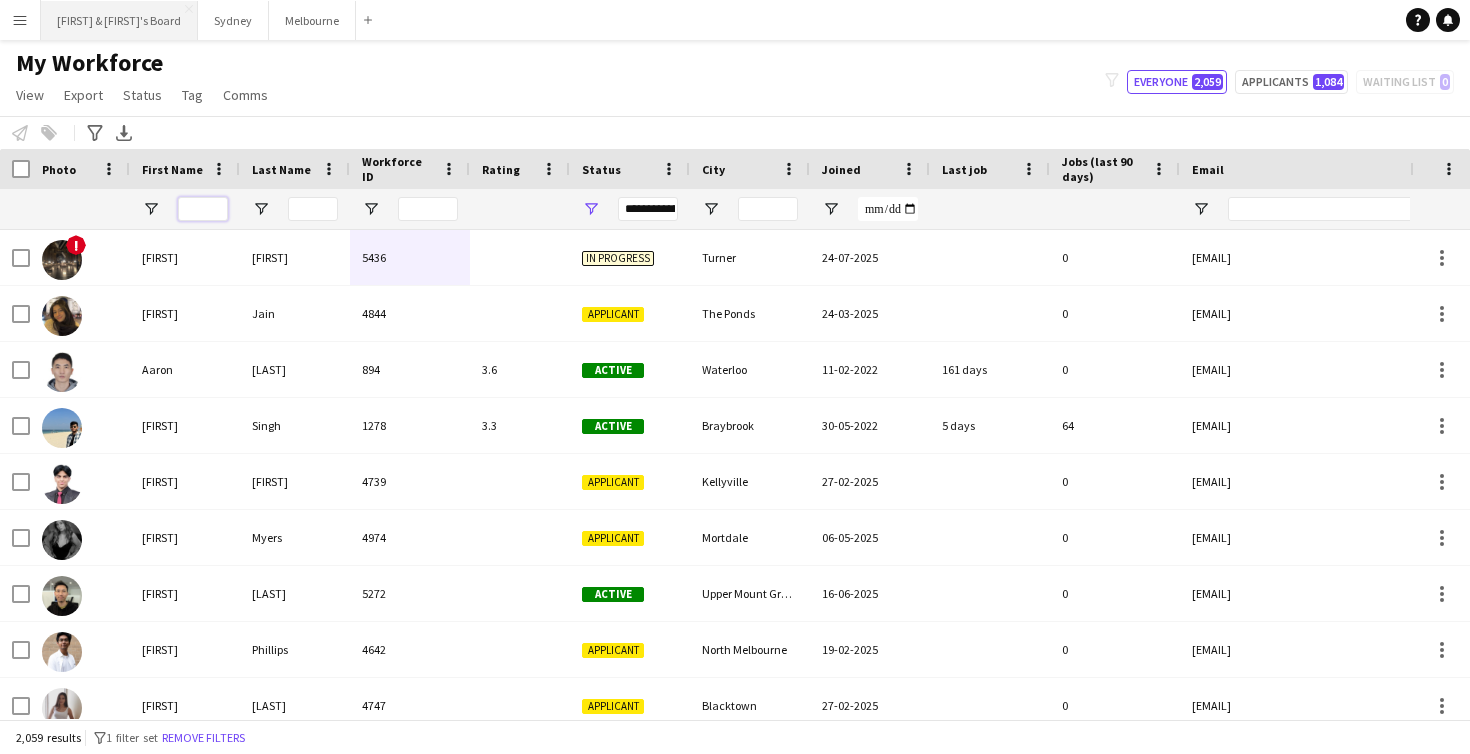 type 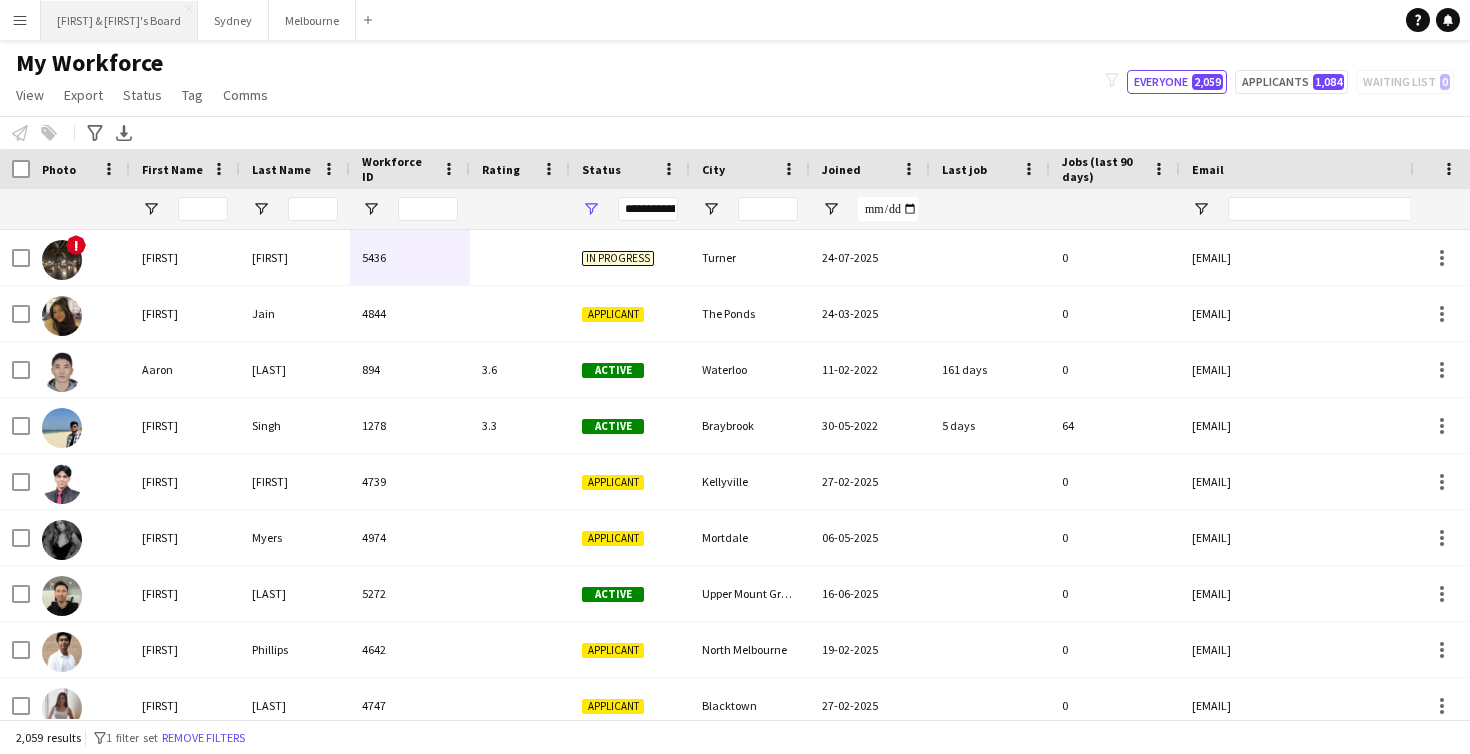 click on "Neil & Jenny's Board
Close" at bounding box center [119, 20] 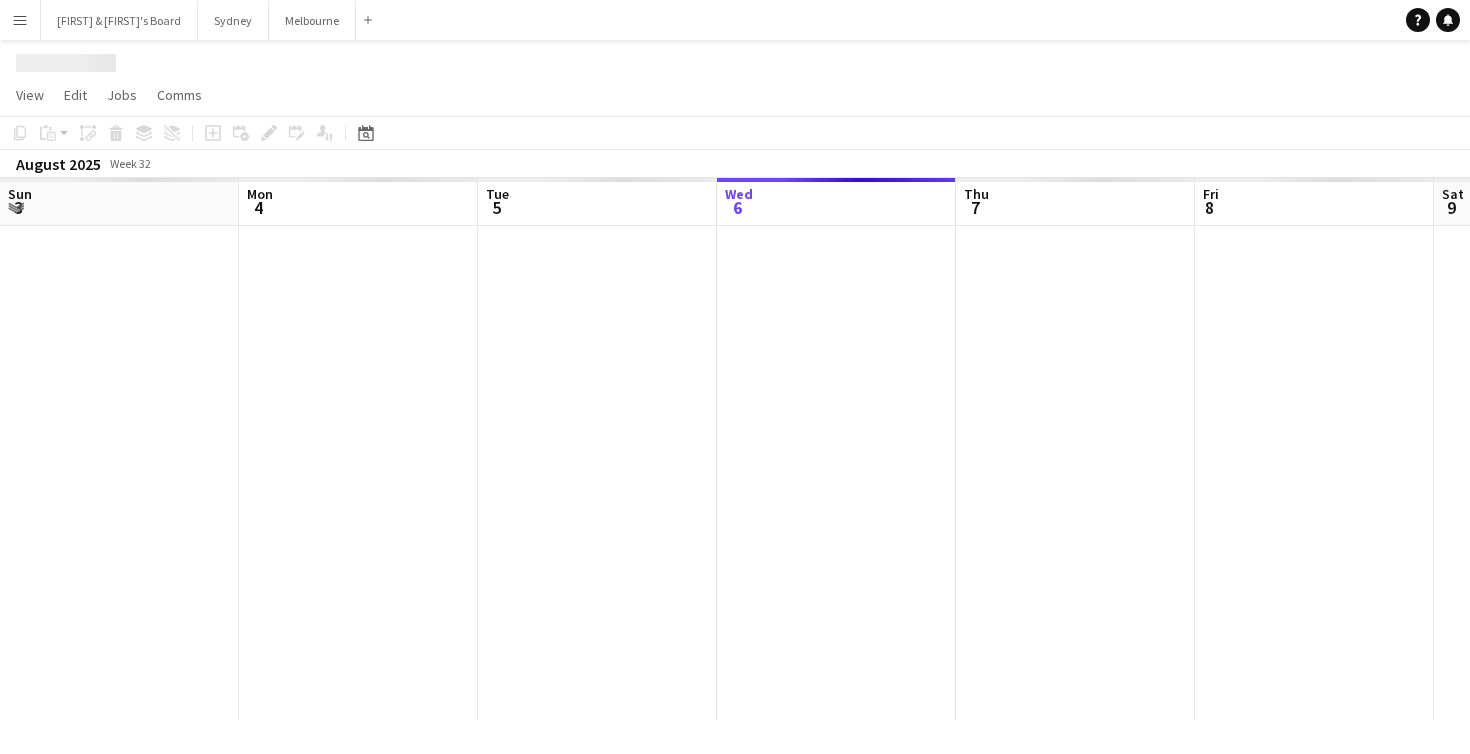 scroll, scrollTop: 0, scrollLeft: 478, axis: horizontal 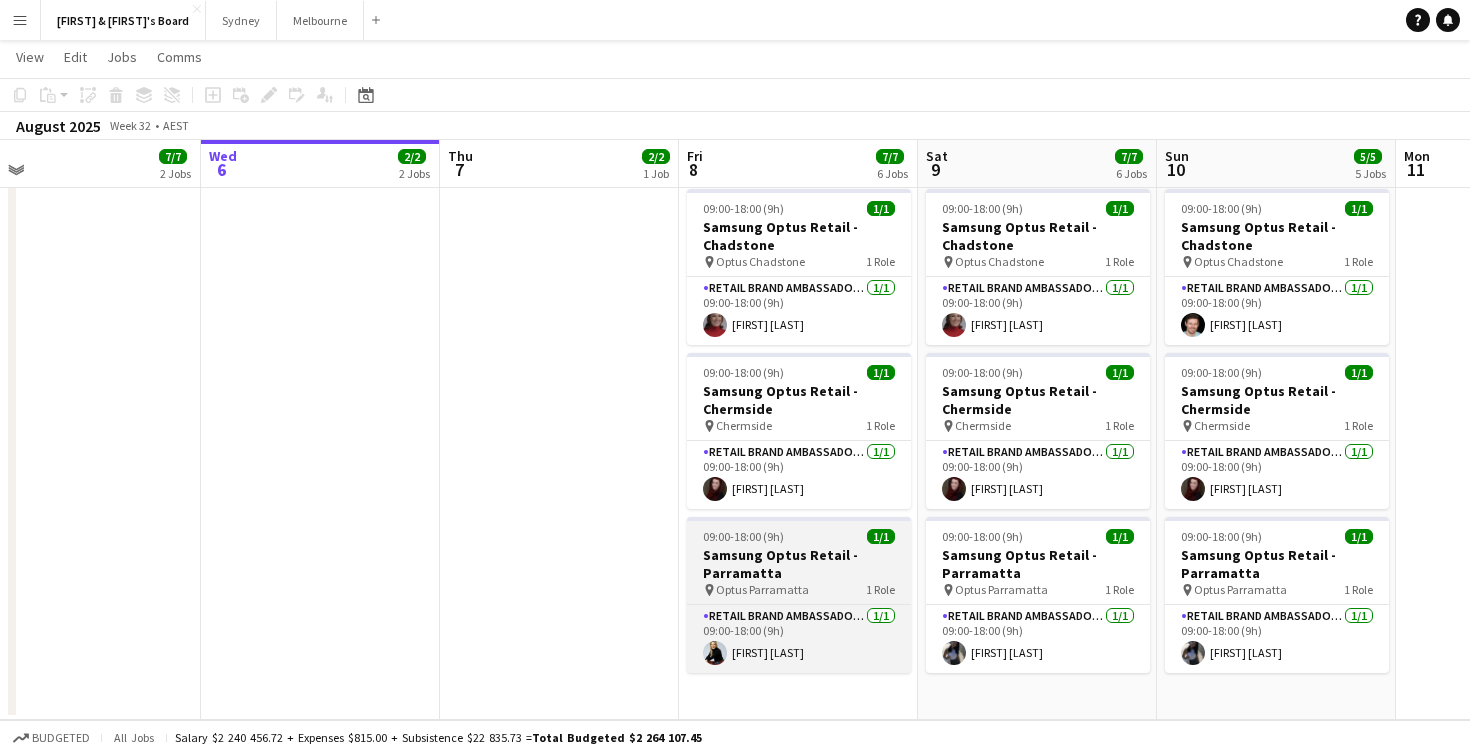click on "Optus Parramatta" at bounding box center [762, 589] 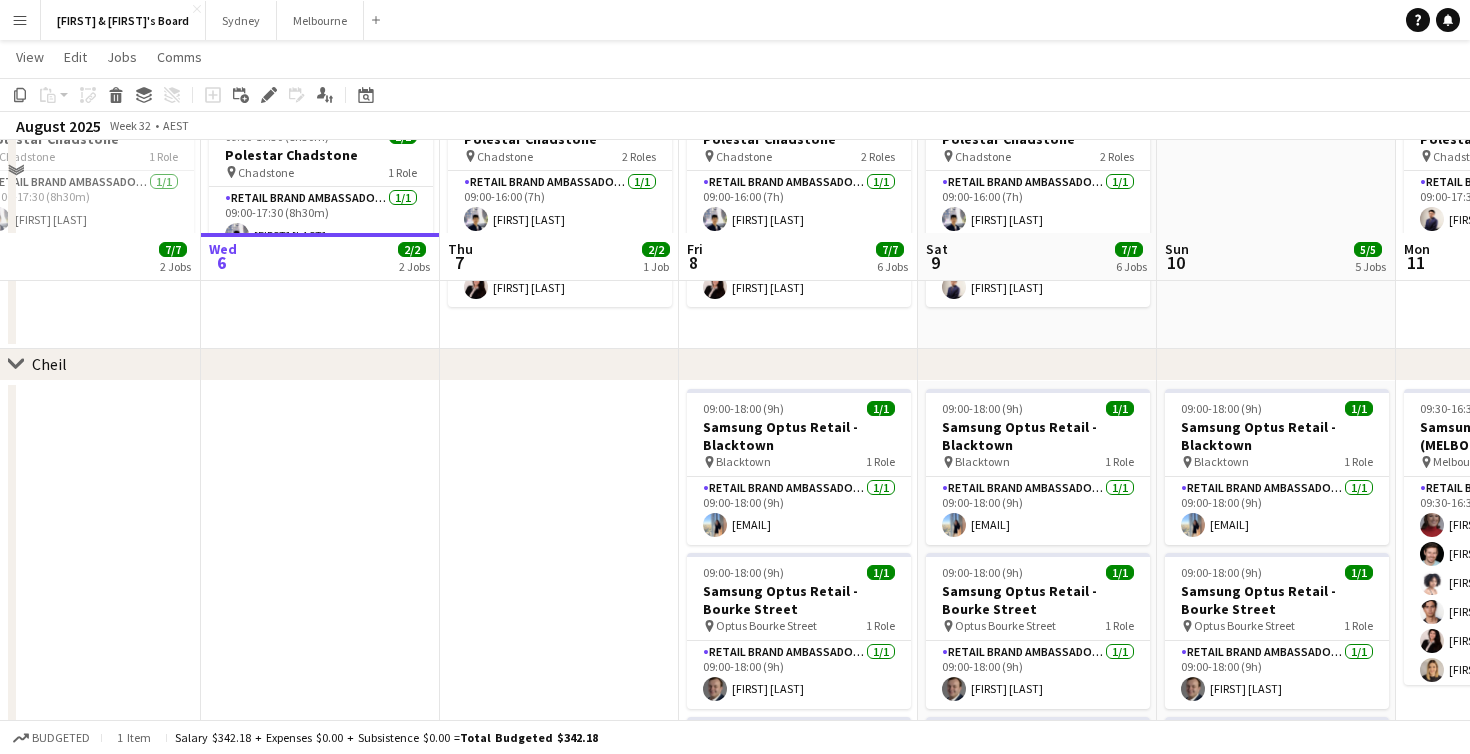 scroll, scrollTop: 803, scrollLeft: 0, axis: vertical 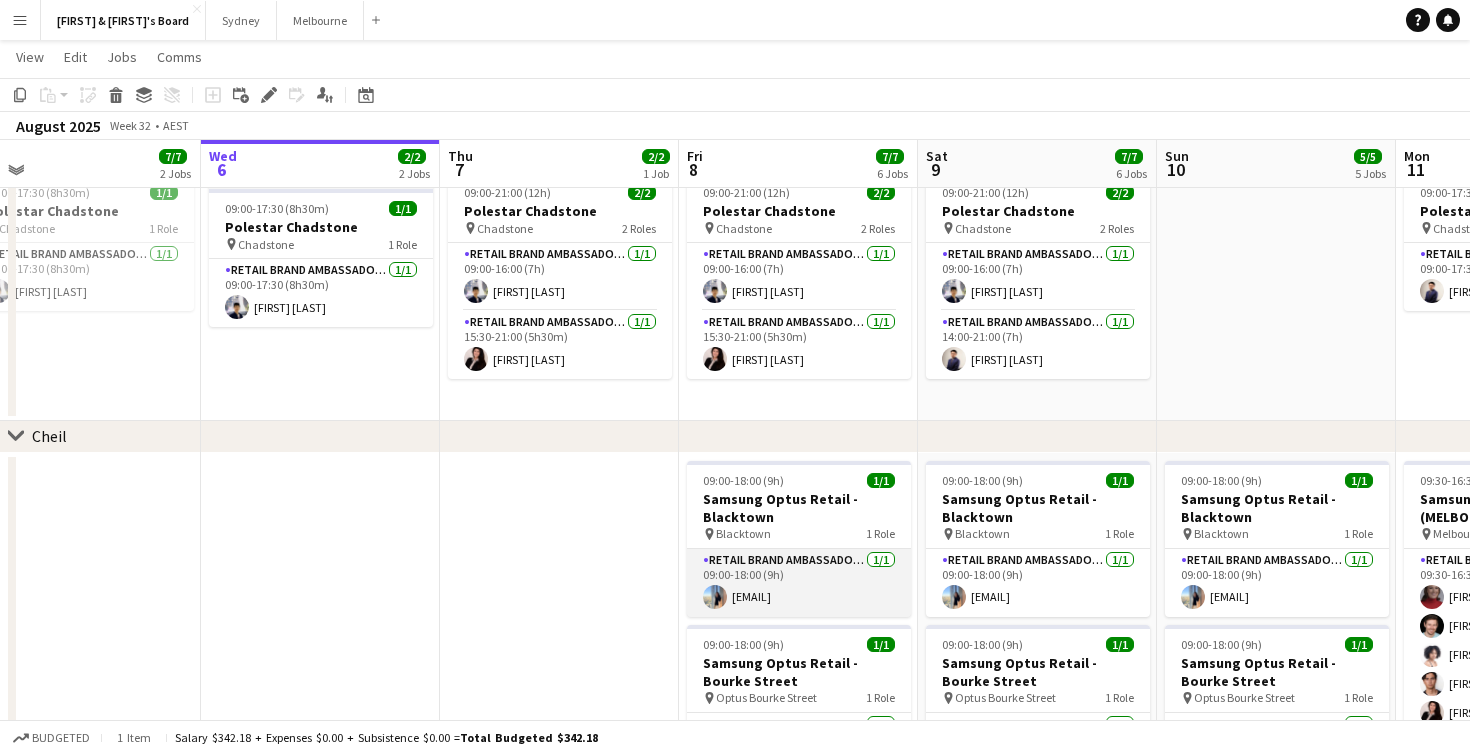 click on "RETAIL Brand Ambassador (Mon - Fri)   1/1   09:00-18:00 (9h)
[FIRST] [LAST]" at bounding box center (799, 583) 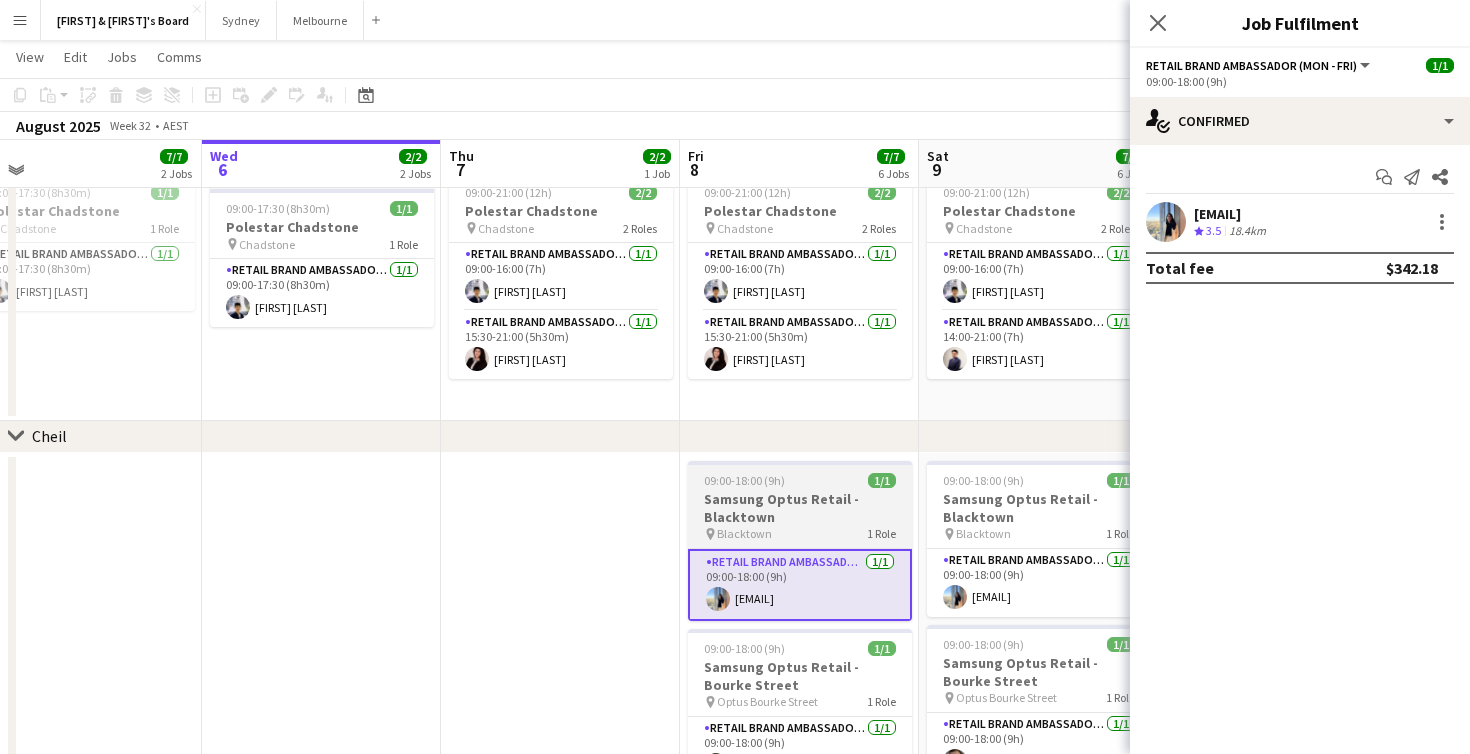 click on "Samsung Optus Retail - Blacktown" at bounding box center (800, 508) 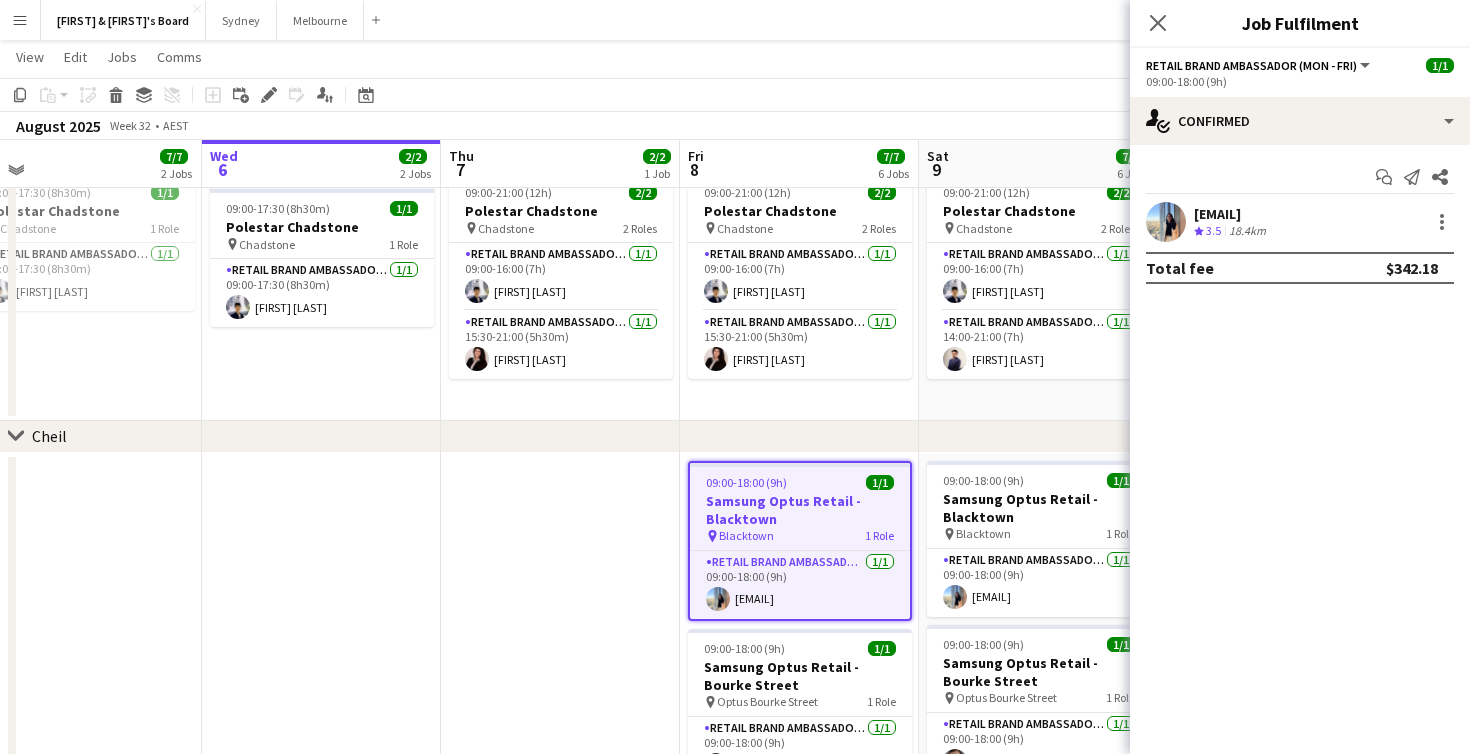 click on "[EMAIL]" at bounding box center [1232, 214] 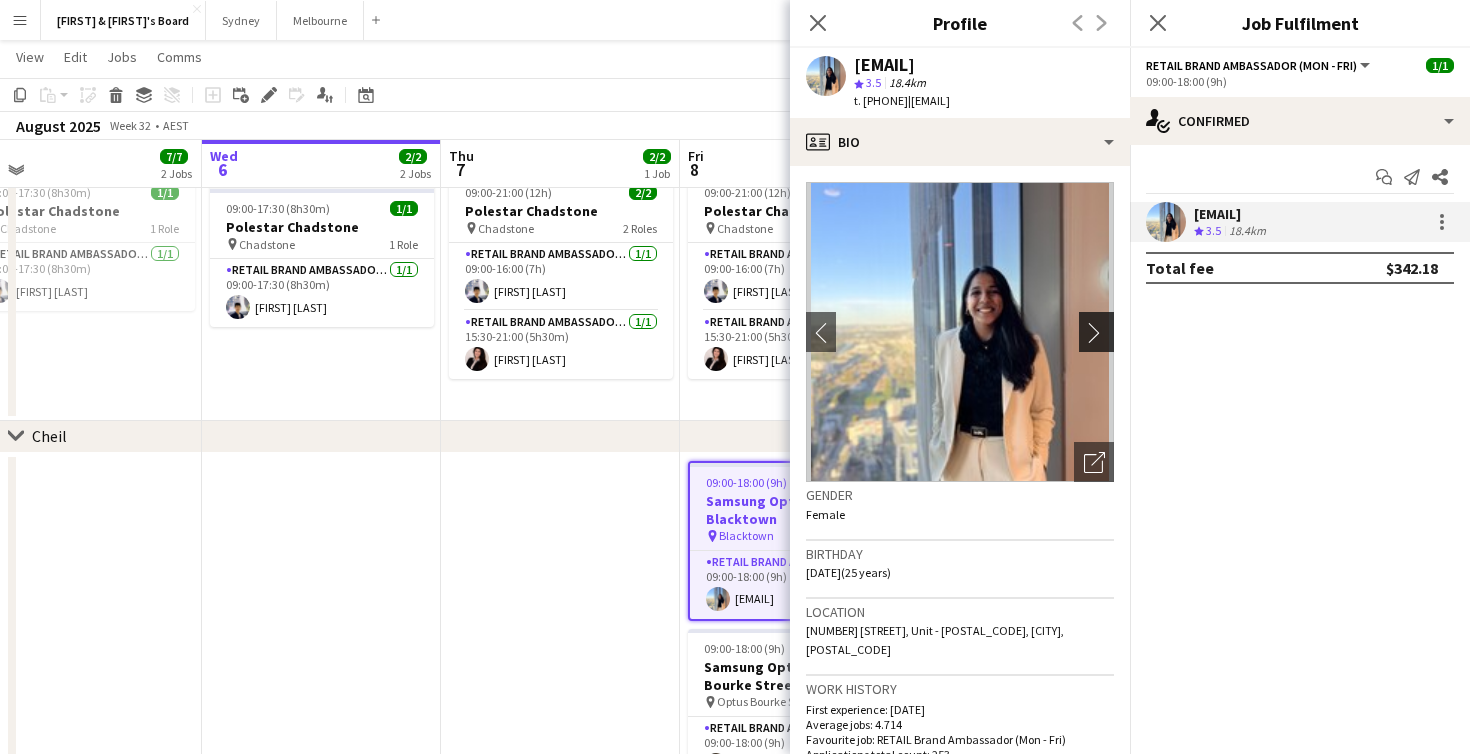 click on "chevron-right" 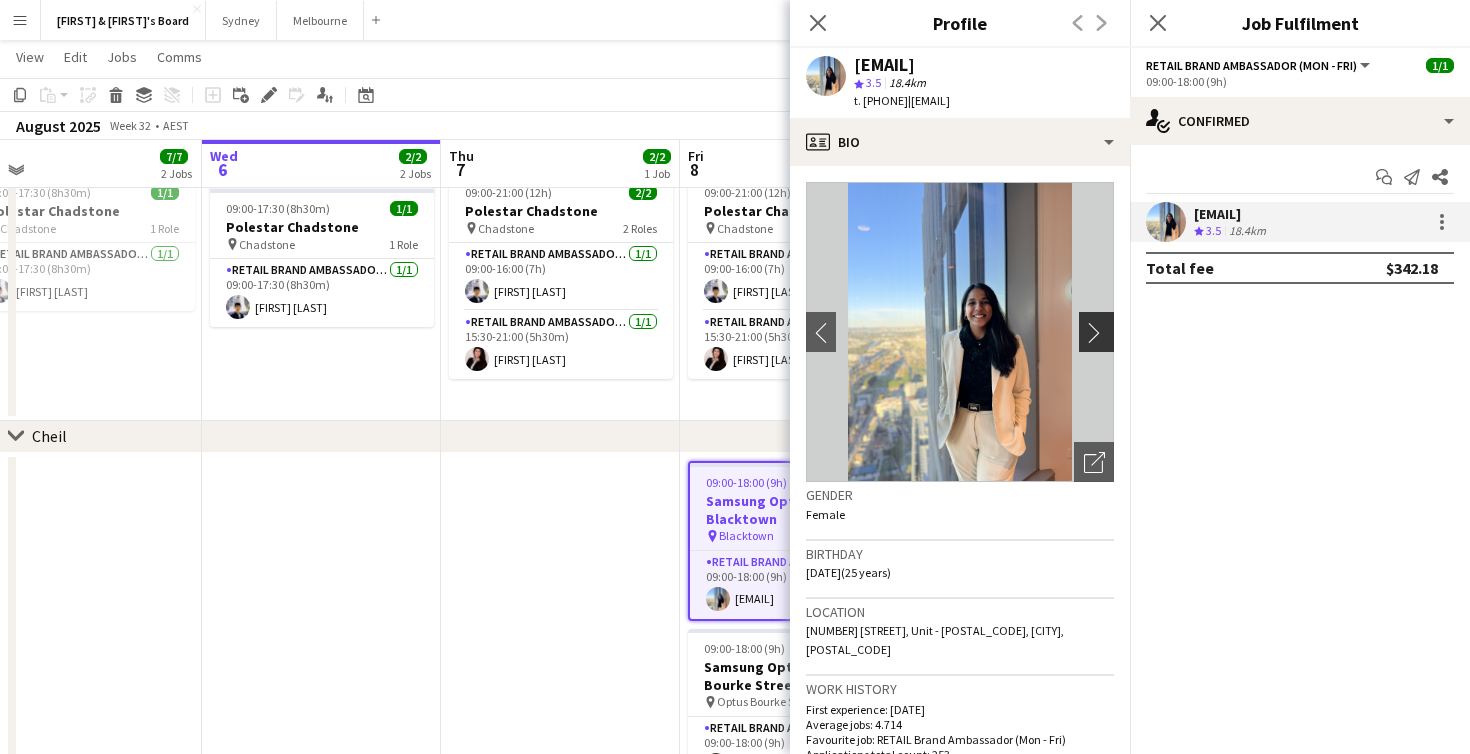 click on "chevron-right" 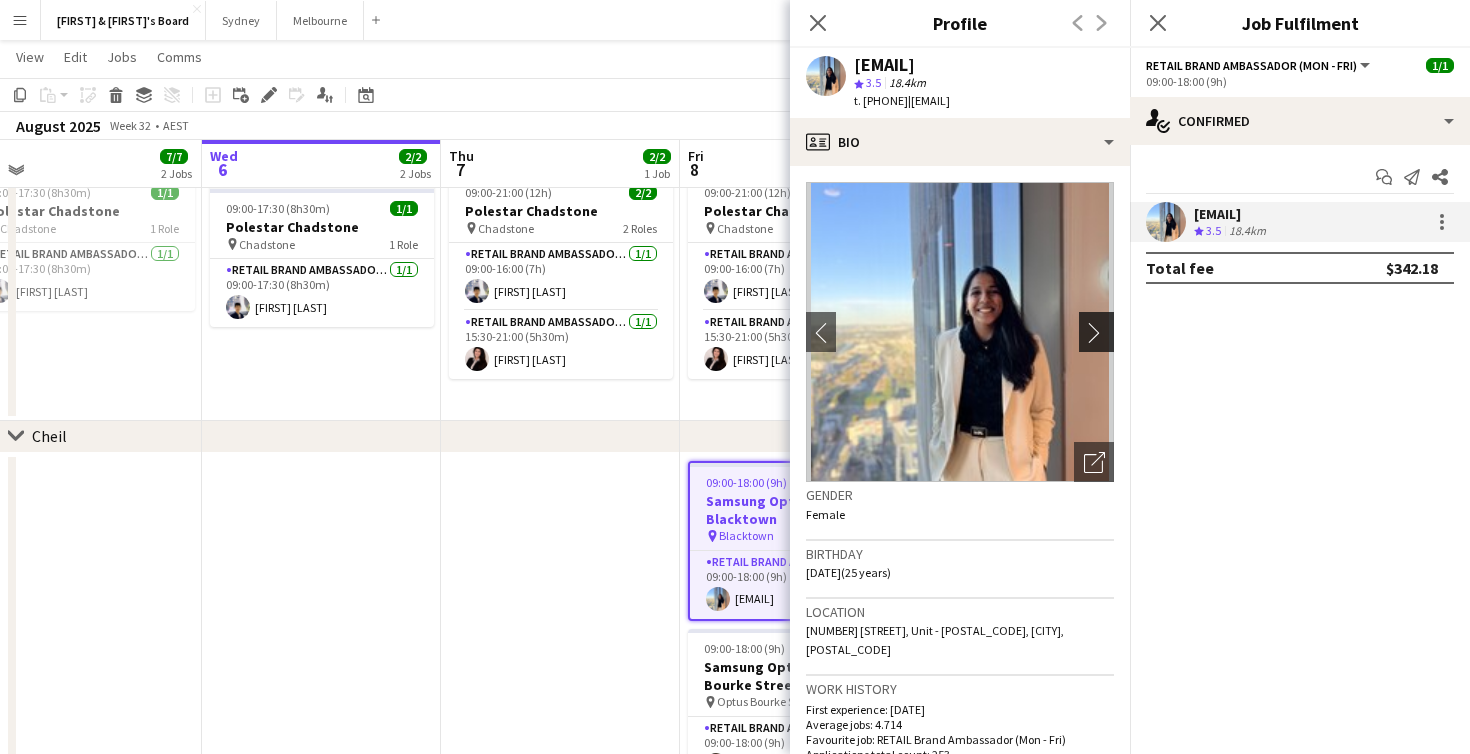 click on "chevron-right" 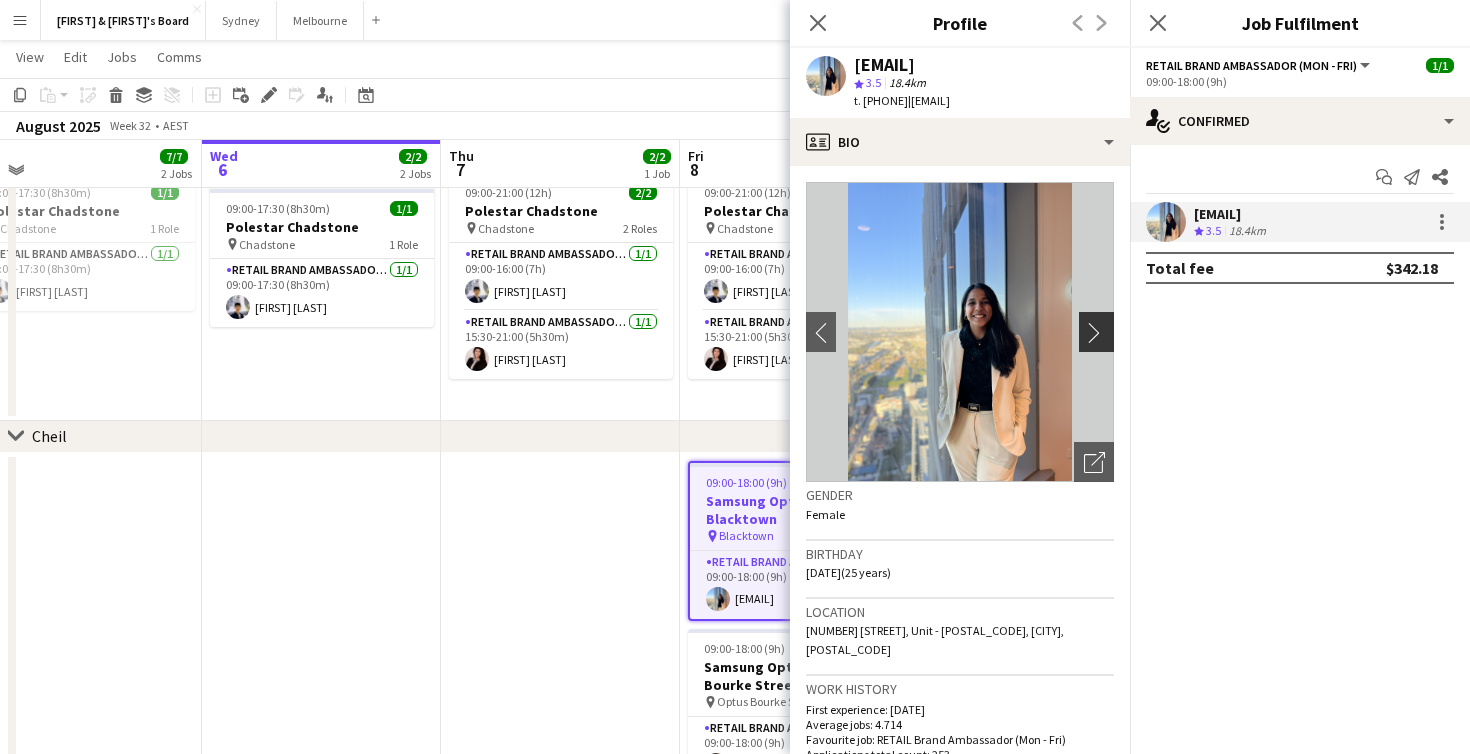 click on "chevron-right" 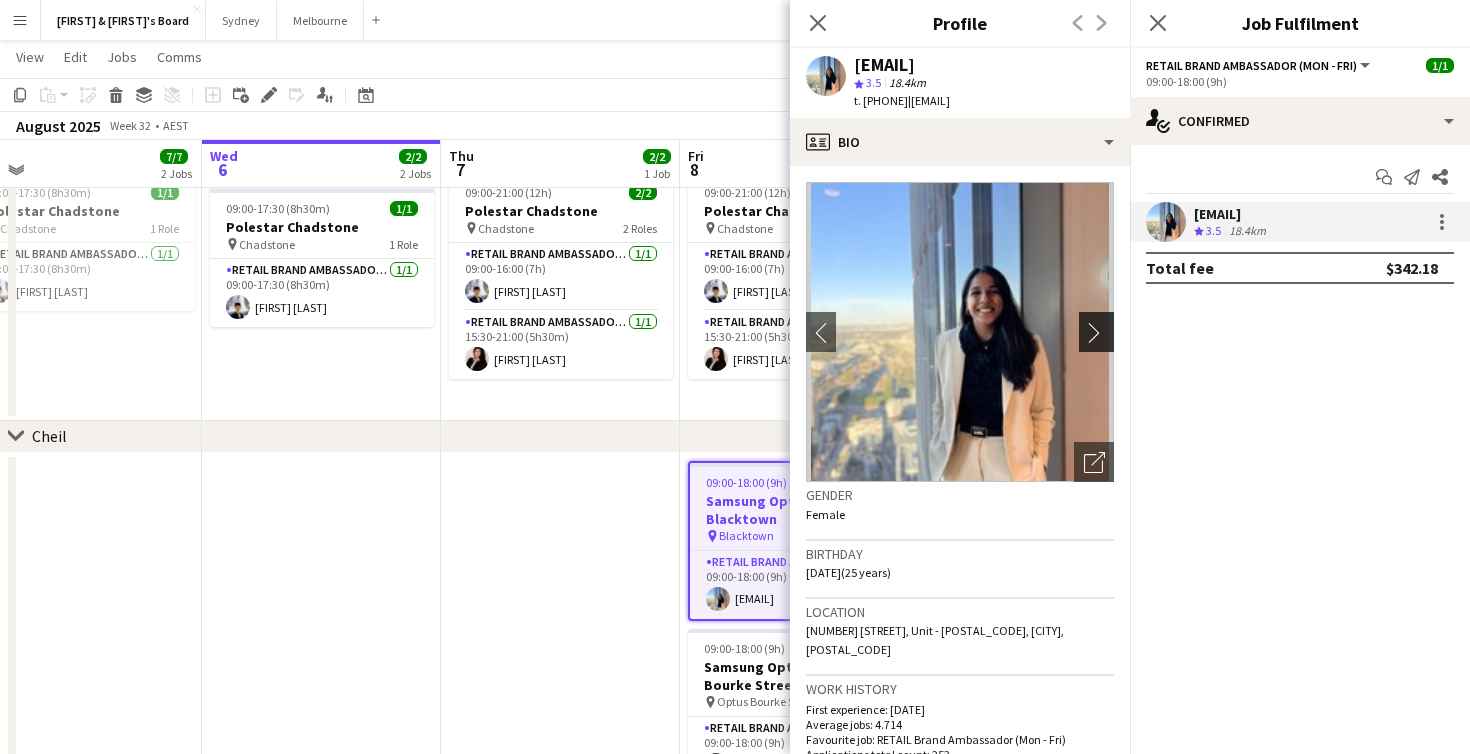 click on "chevron-right" 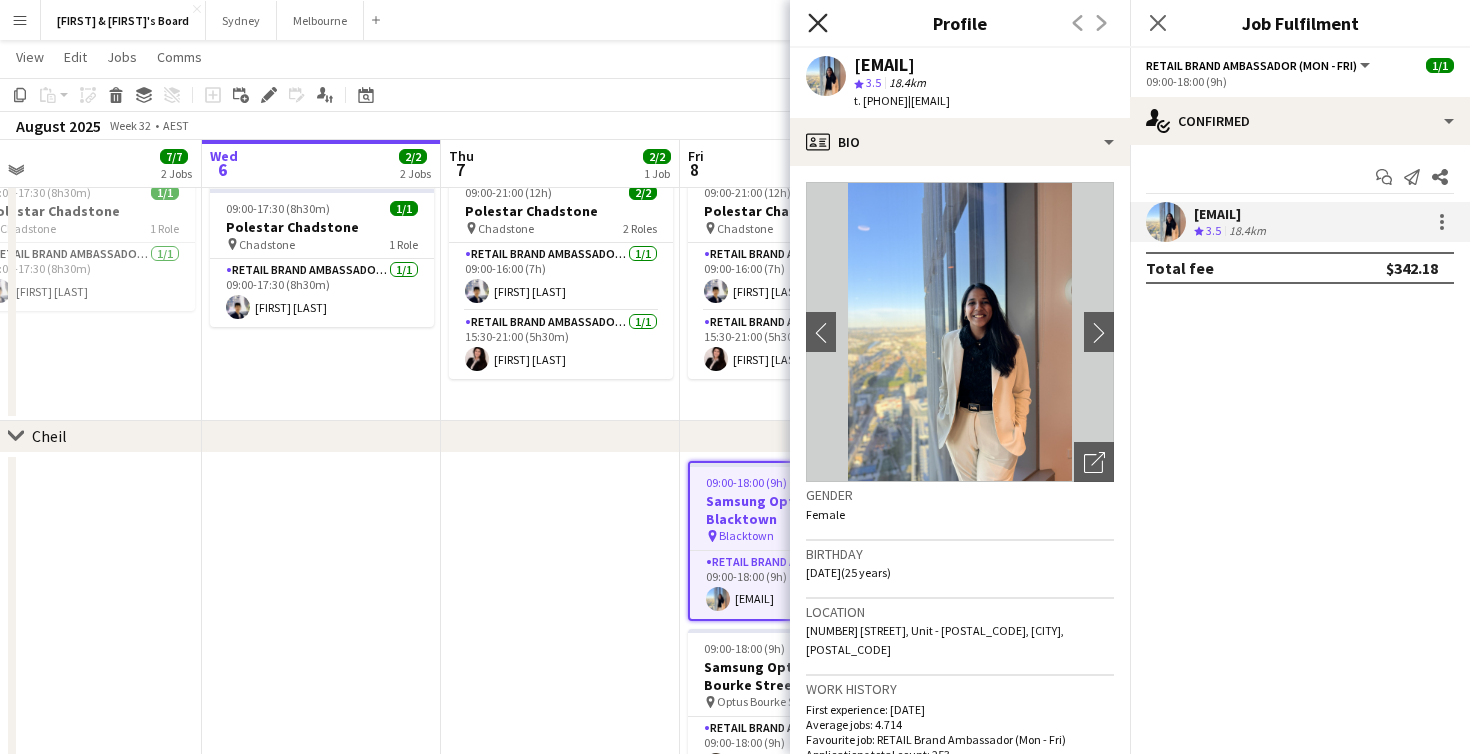 click on "Close pop-in" 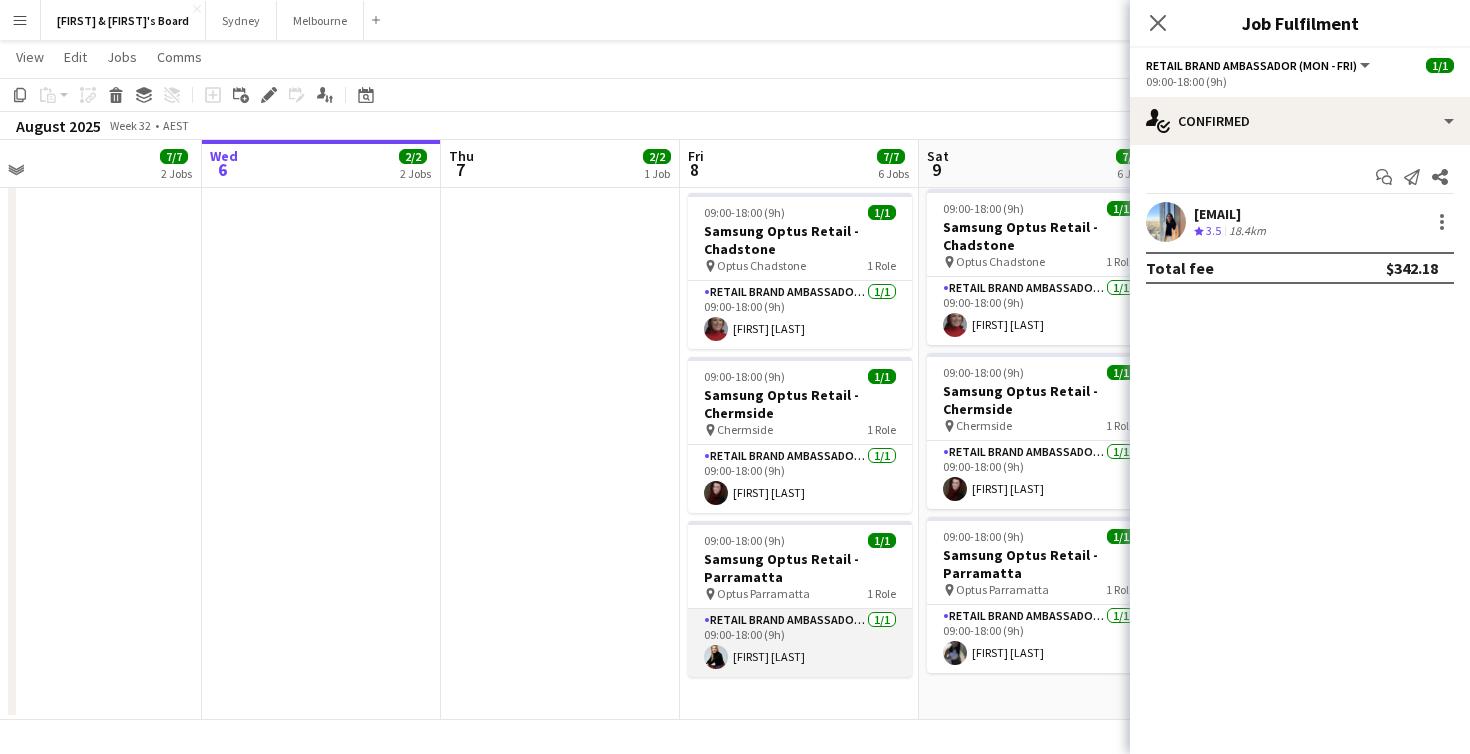 scroll, scrollTop: 1403, scrollLeft: 0, axis: vertical 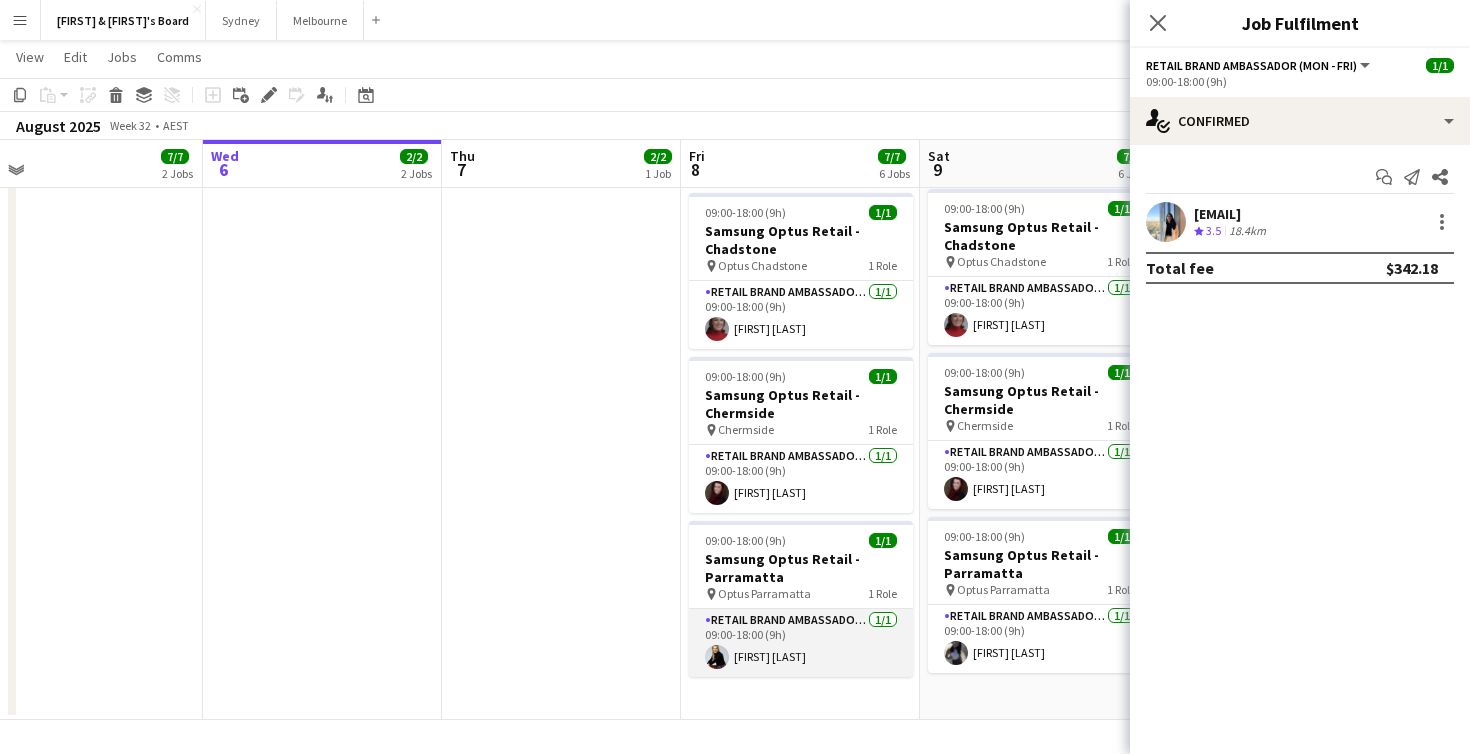 click on "RETAIL Brand Ambassador (Mon - Fri)   1/1   09:00-18:00 (9h)
[FIRST] [LAST]" at bounding box center (801, 643) 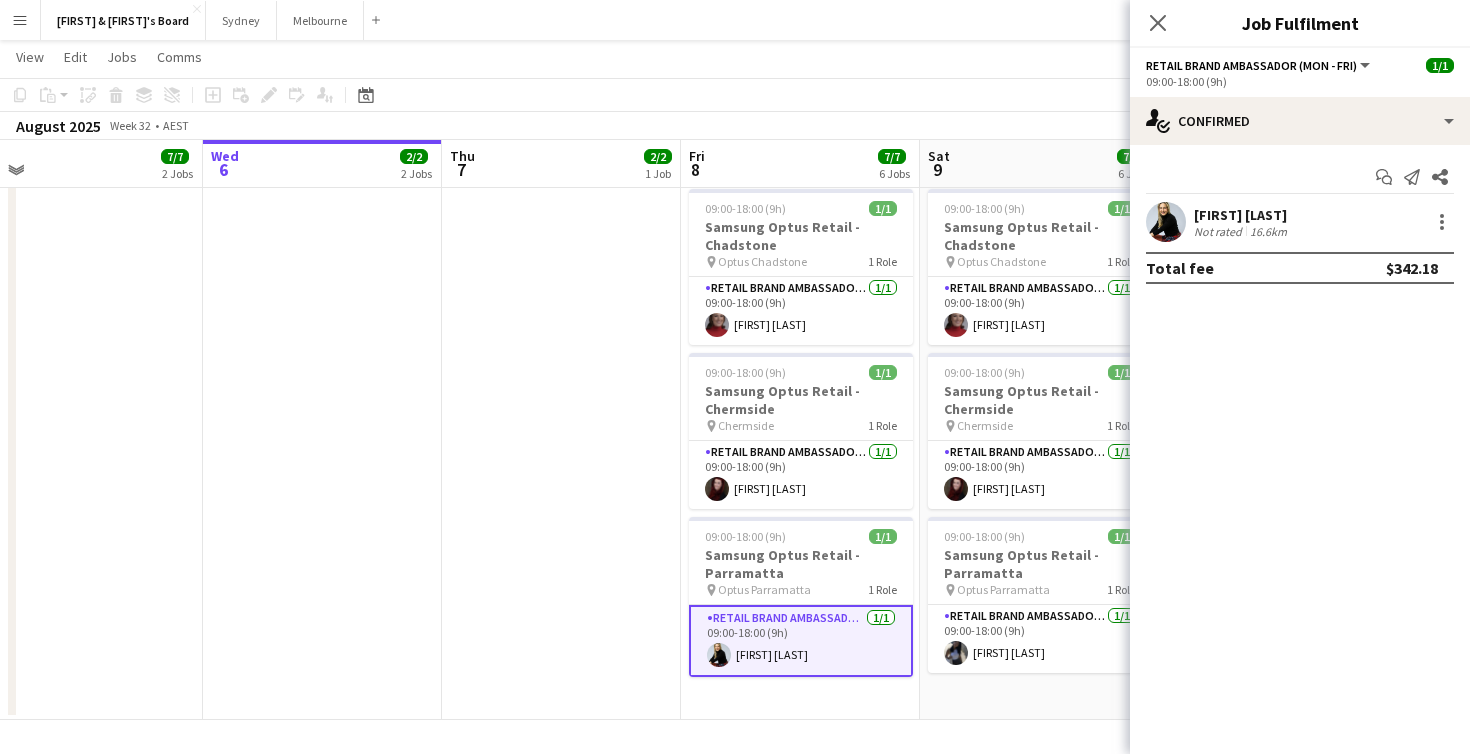 click on "[FIRST] [LAST]" at bounding box center [1242, 215] 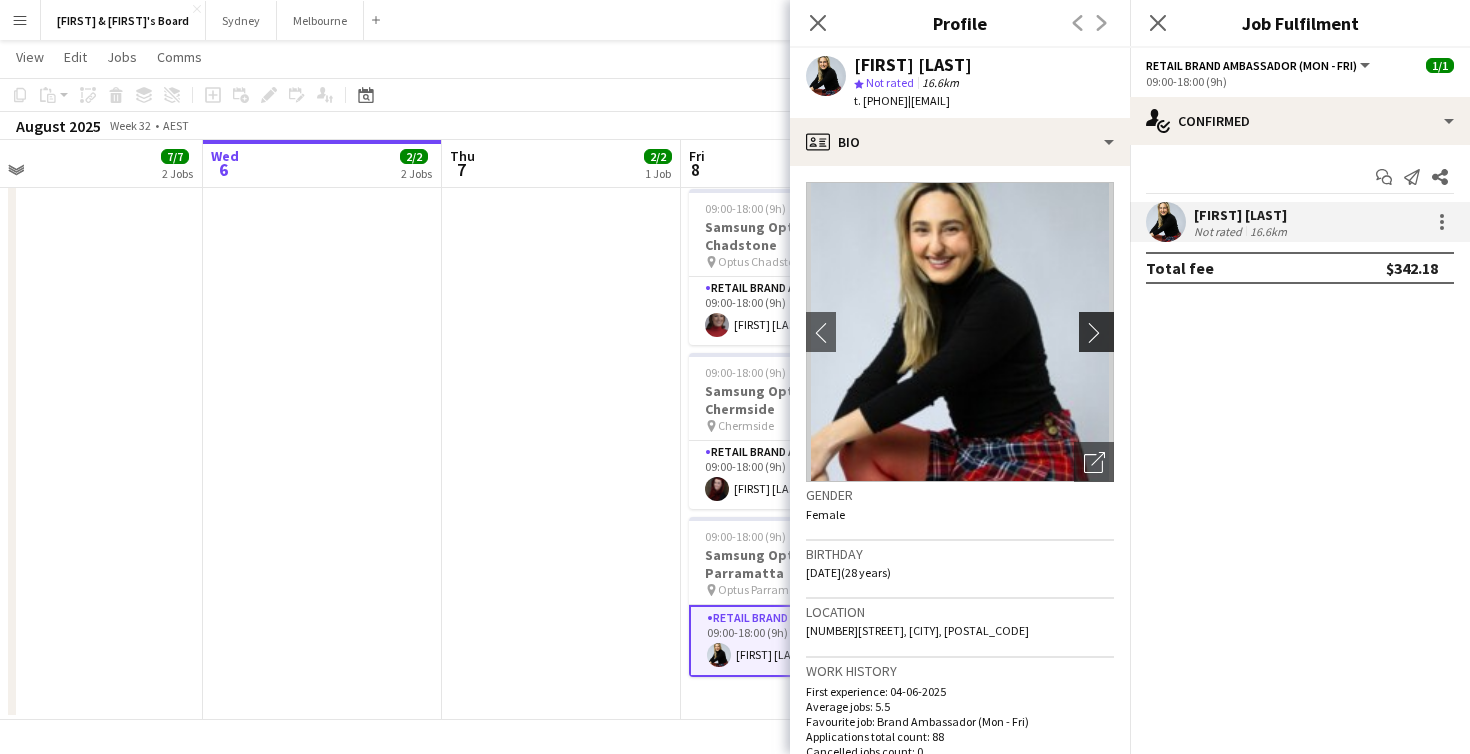 click on "chevron-right" 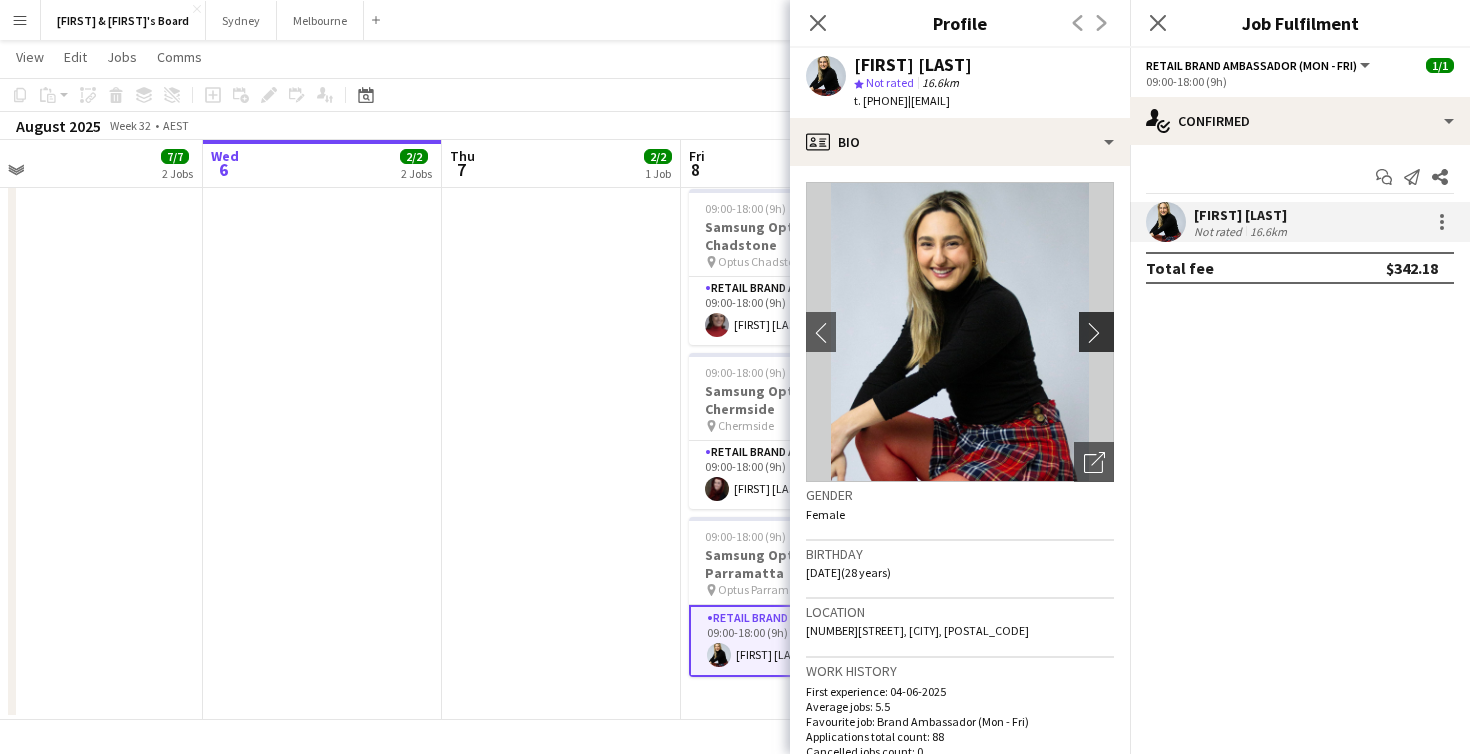 click on "chevron-right" 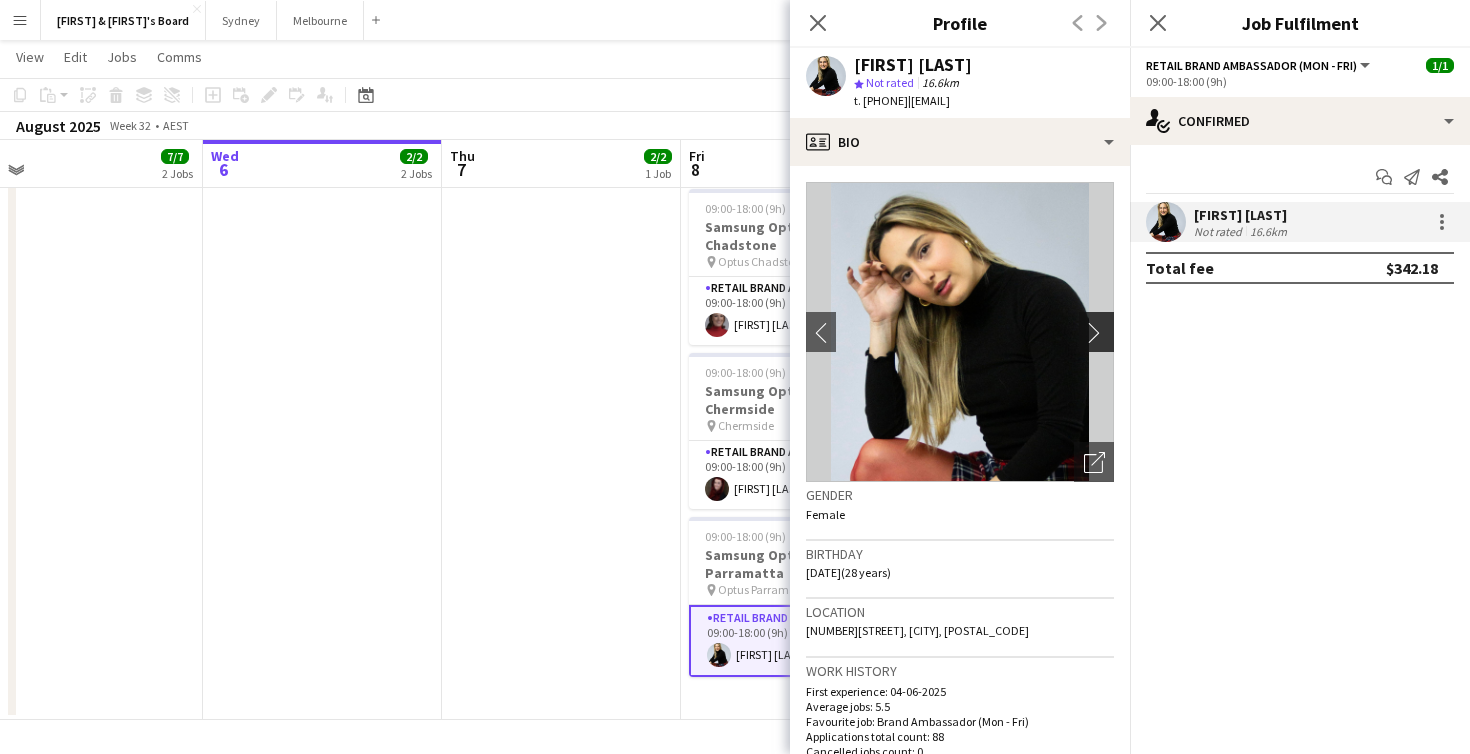 click on "chevron-right" 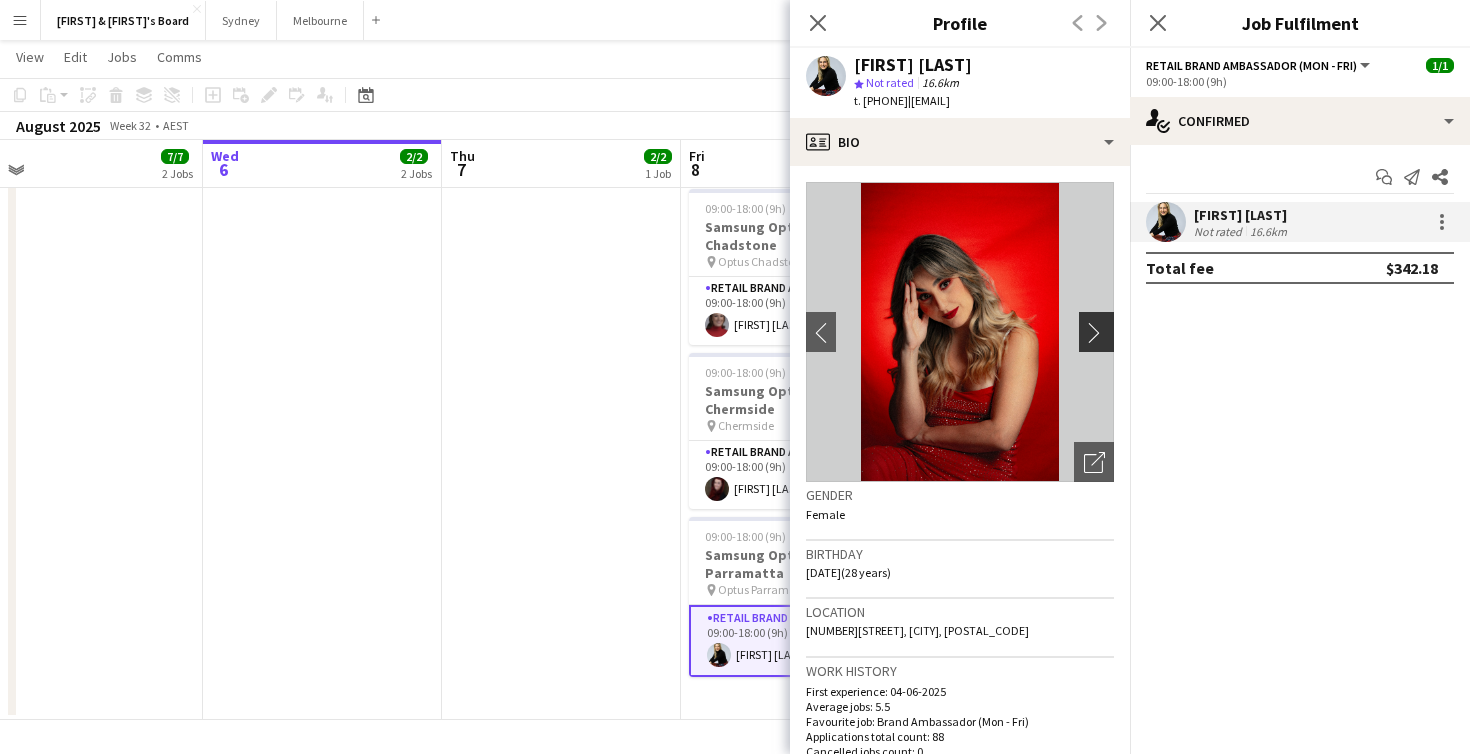 click on "chevron-right" 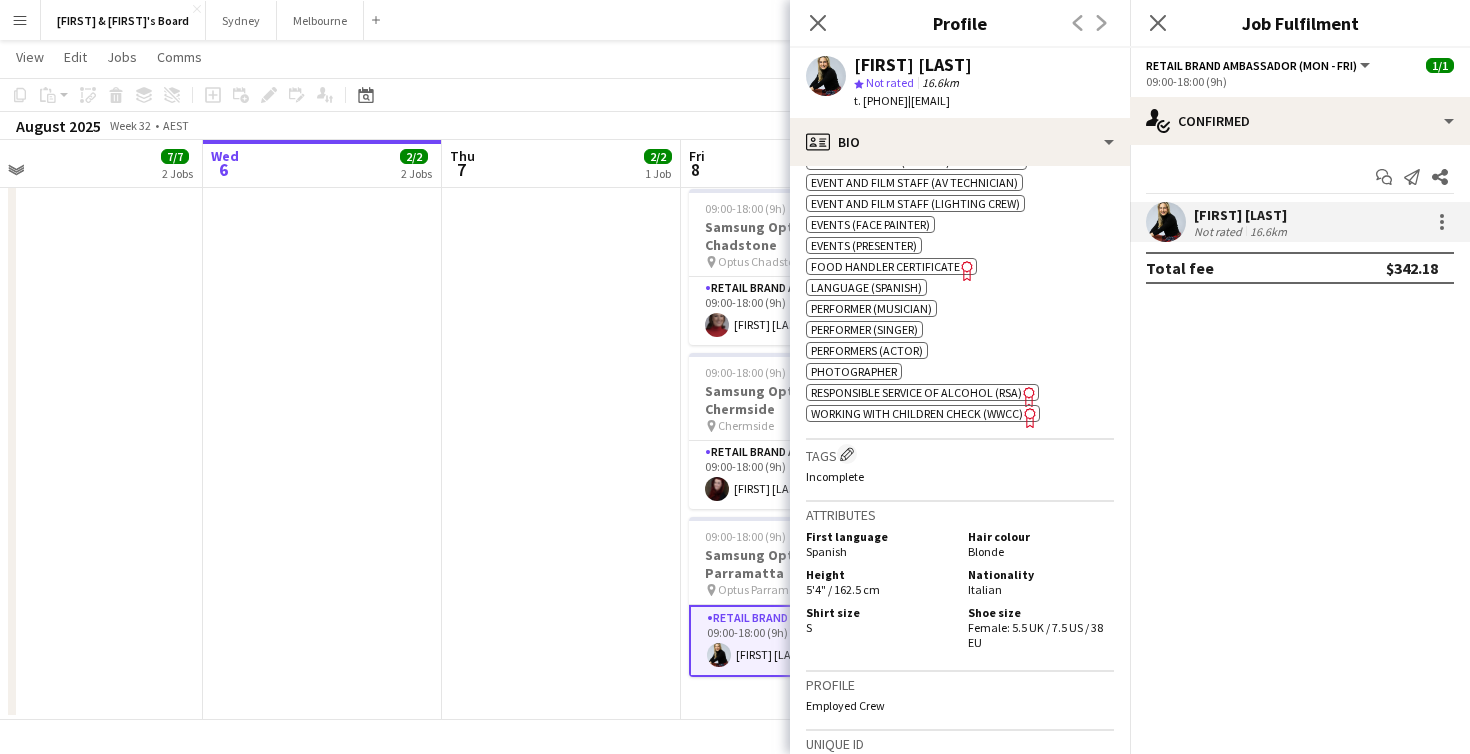 scroll, scrollTop: 1217, scrollLeft: 0, axis: vertical 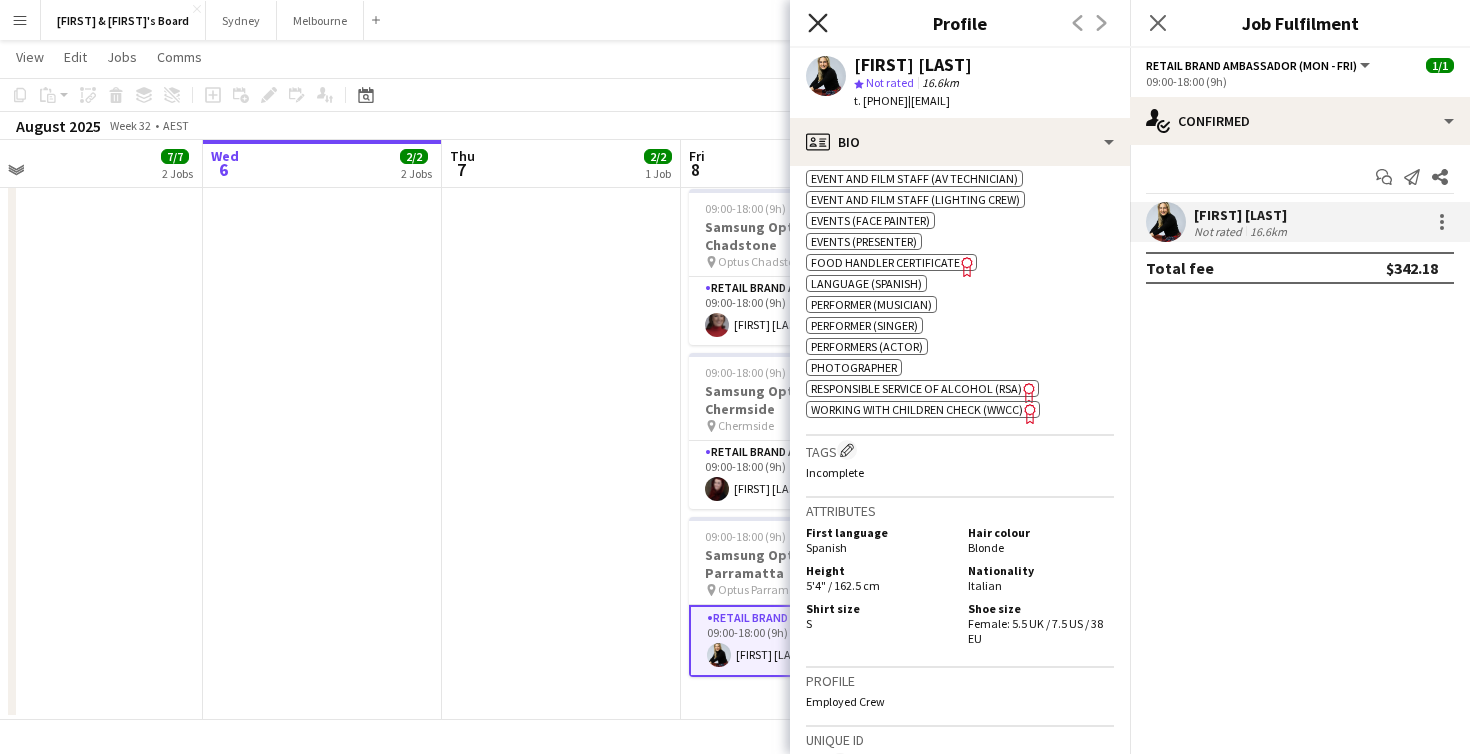 click on "Close pop-in" 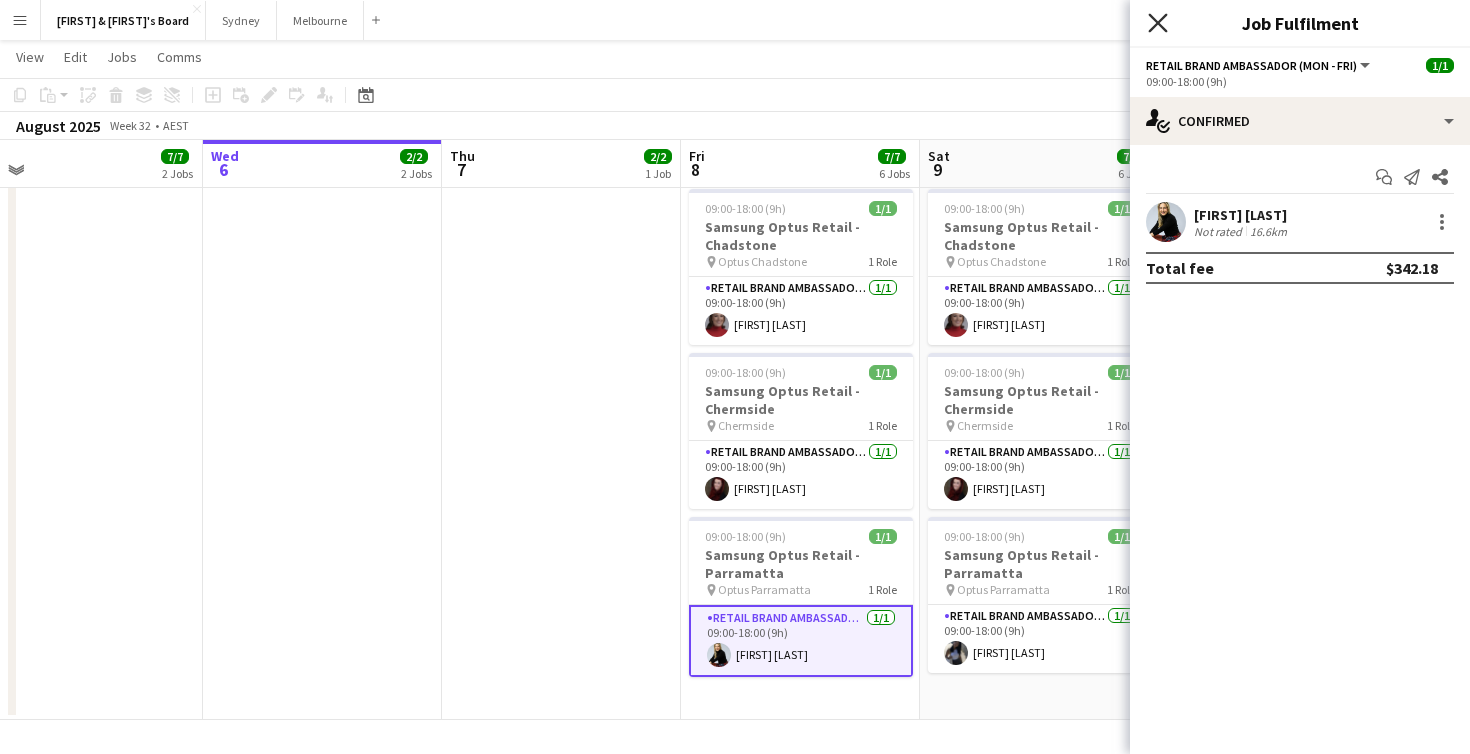 click 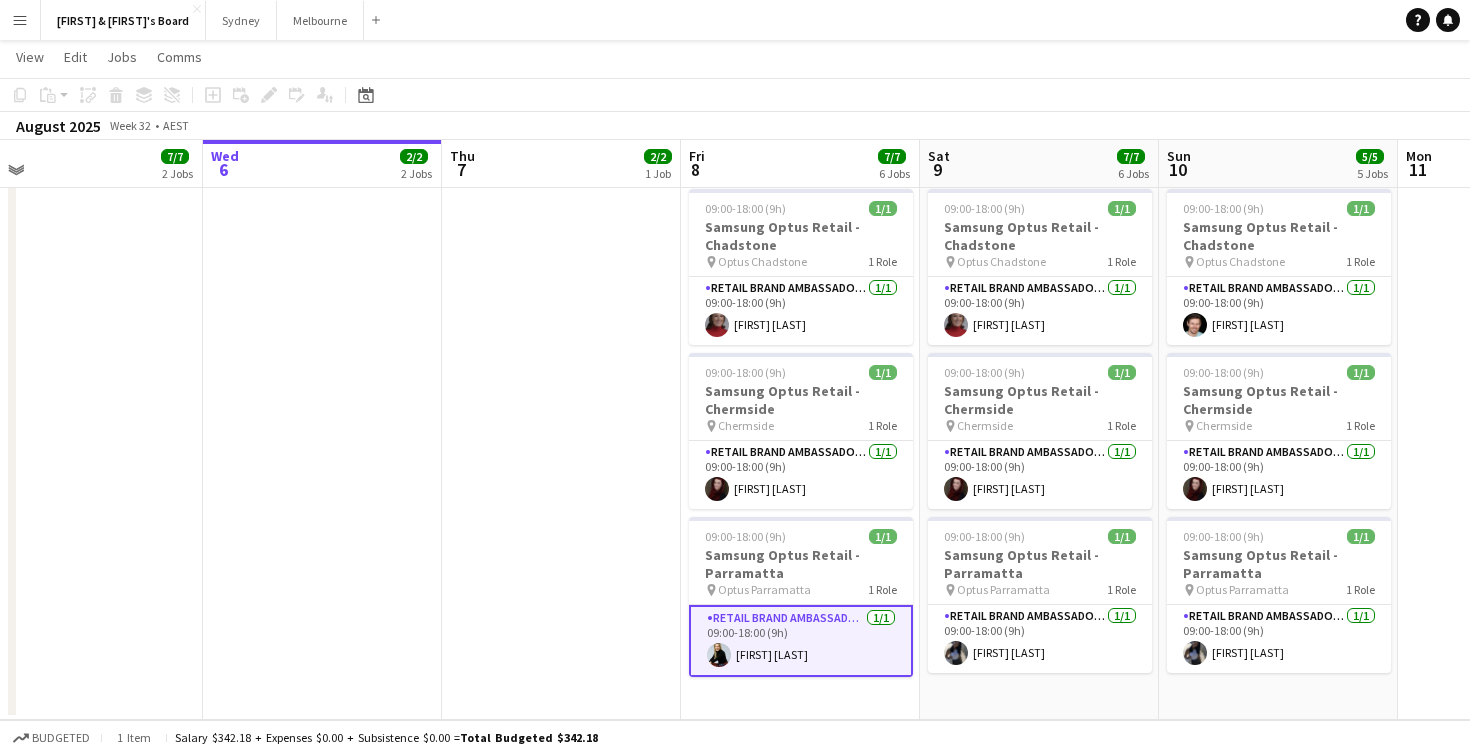 click on "Menu" at bounding box center (20, 20) 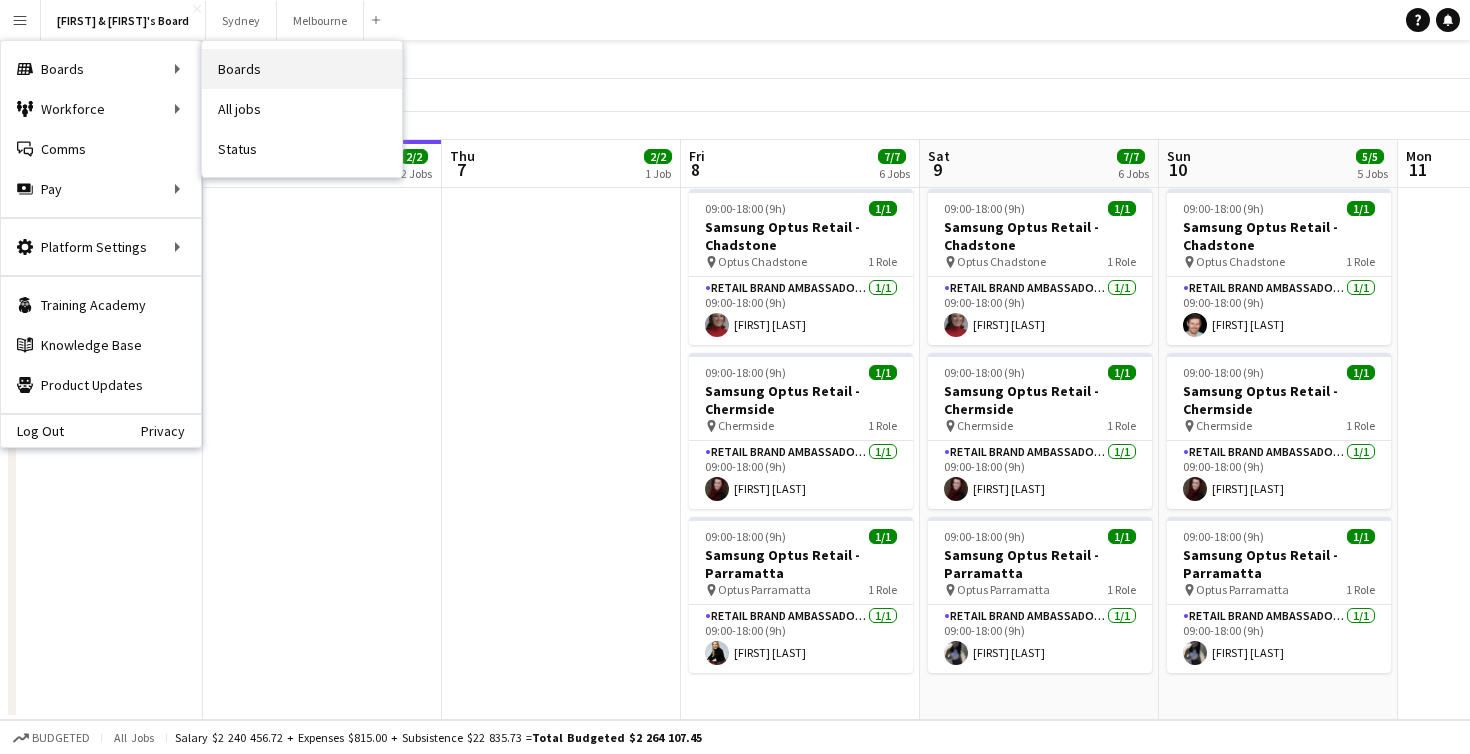 click on "Boards" at bounding box center (302, 69) 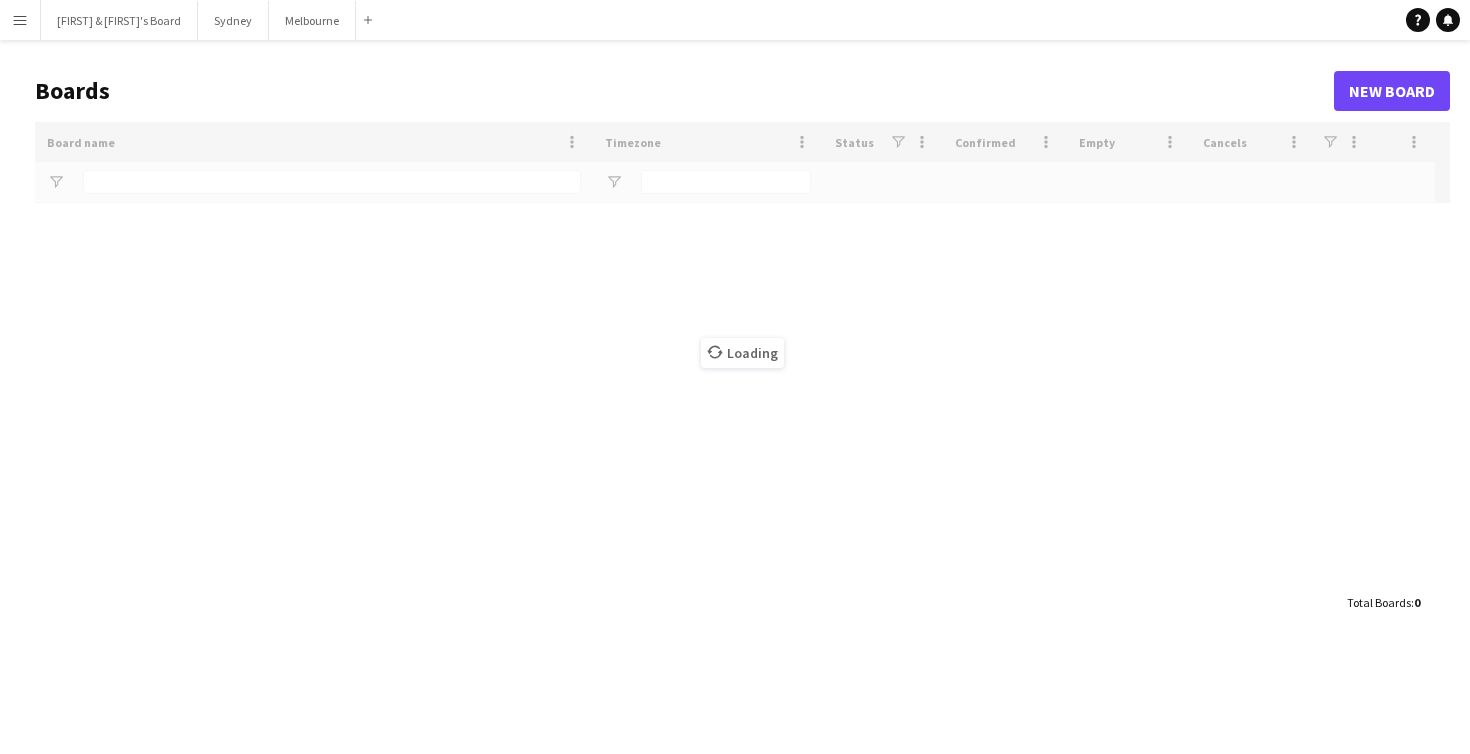 scroll, scrollTop: 0, scrollLeft: 0, axis: both 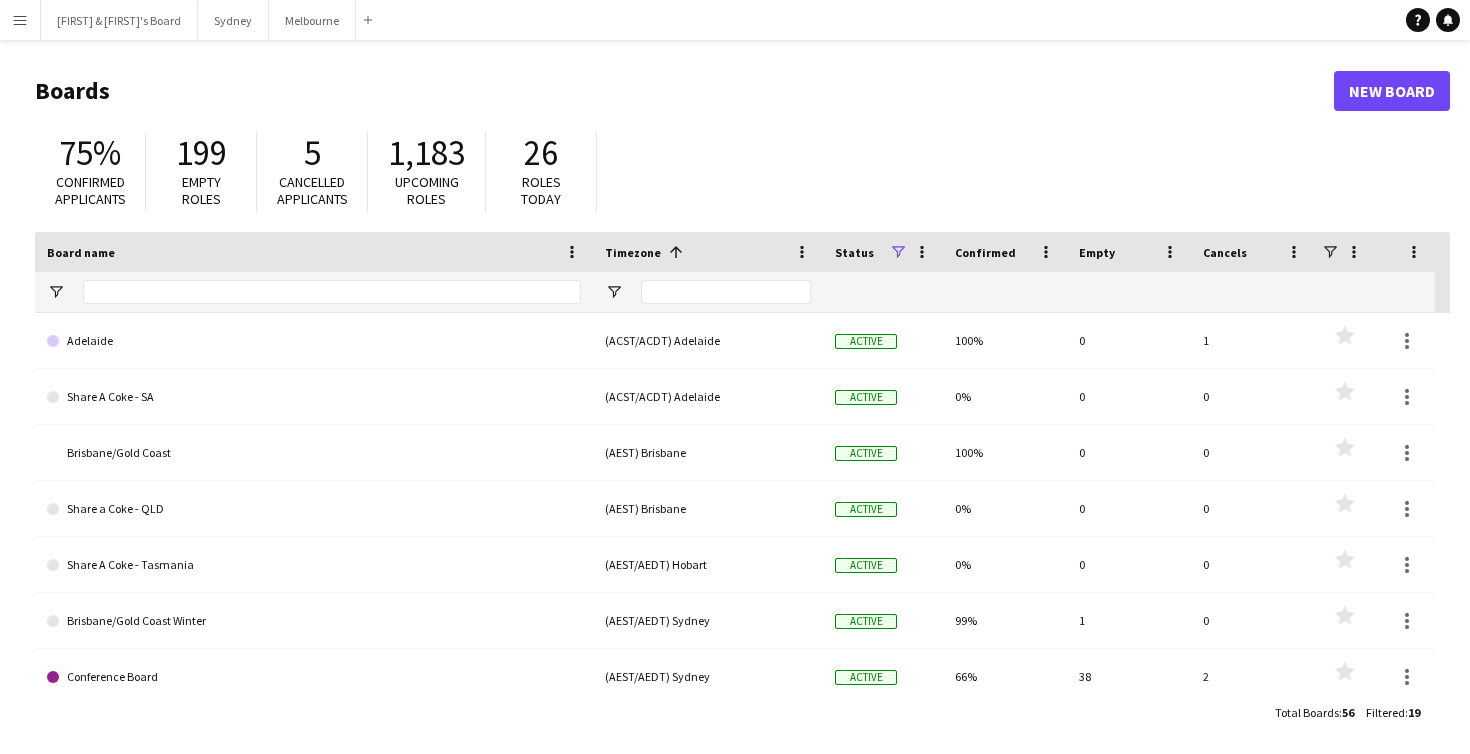 click on "Menu" at bounding box center (20, 20) 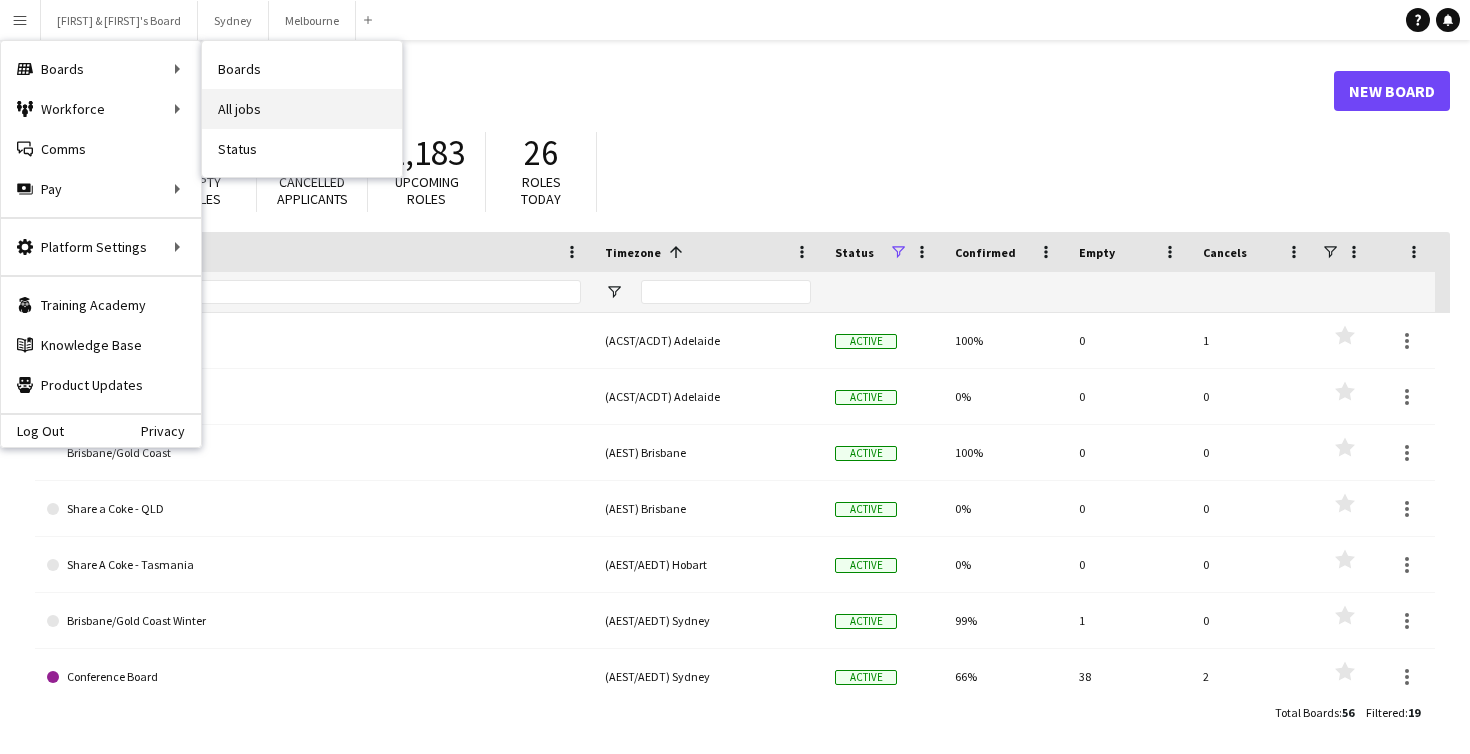 click on "All jobs" at bounding box center [302, 109] 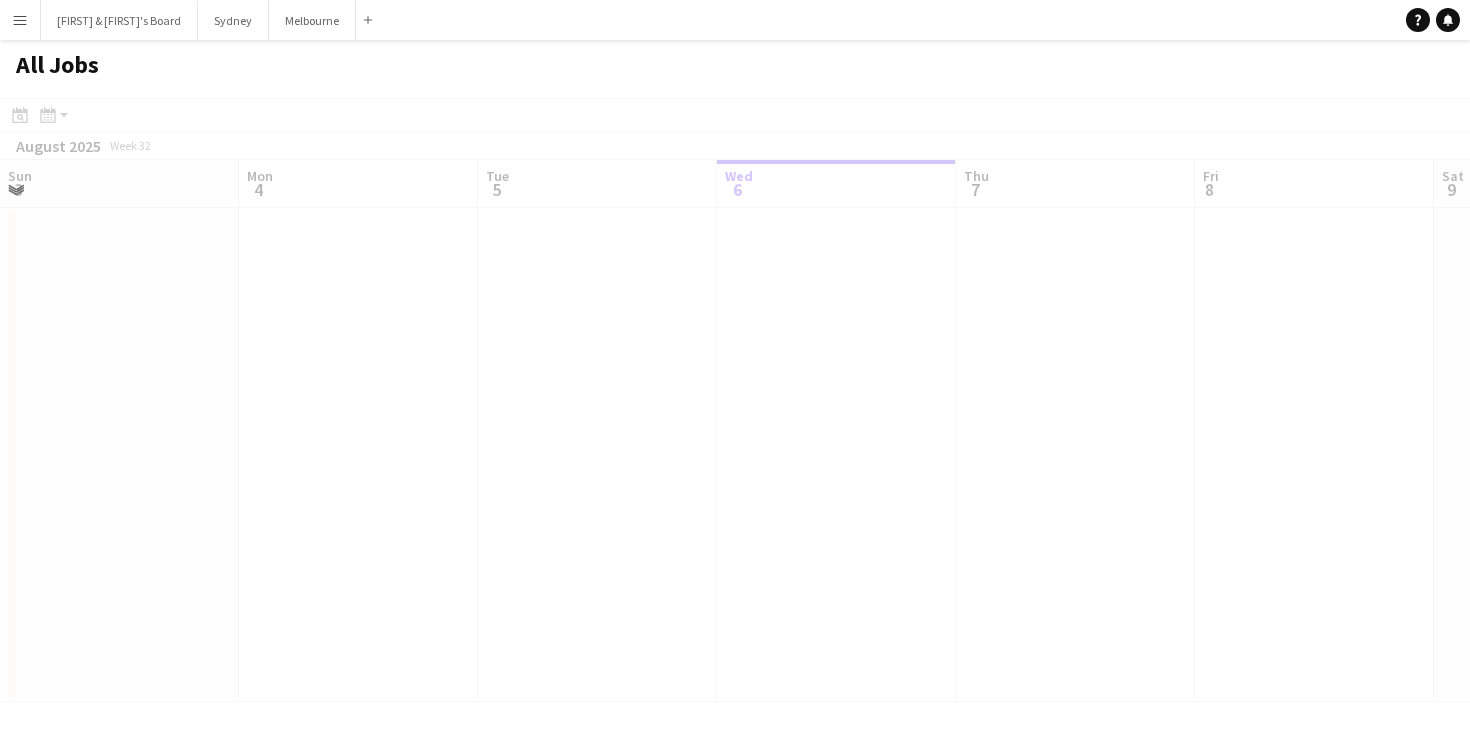 scroll, scrollTop: 0, scrollLeft: 478, axis: horizontal 